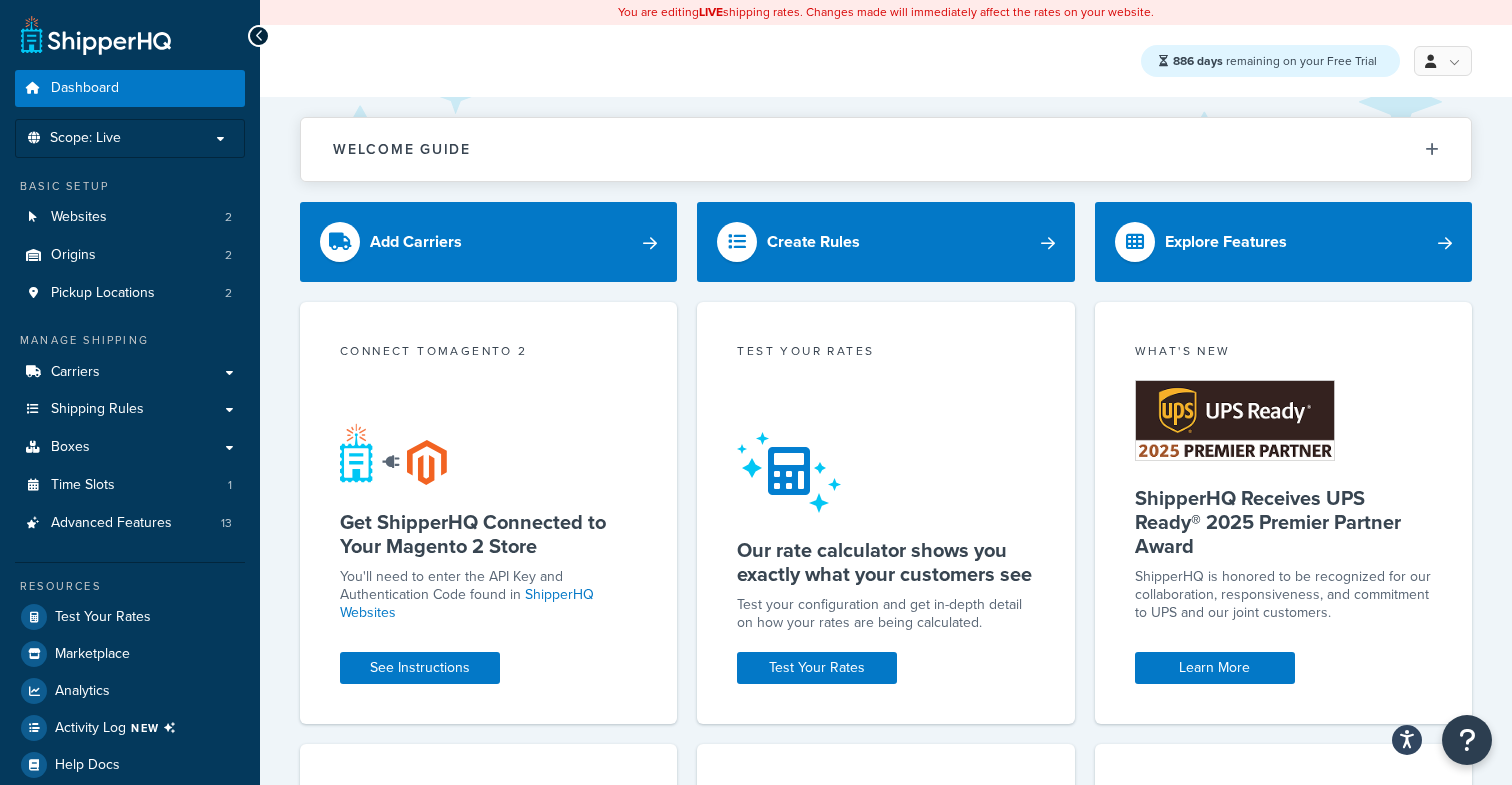 scroll, scrollTop: 0, scrollLeft: 0, axis: both 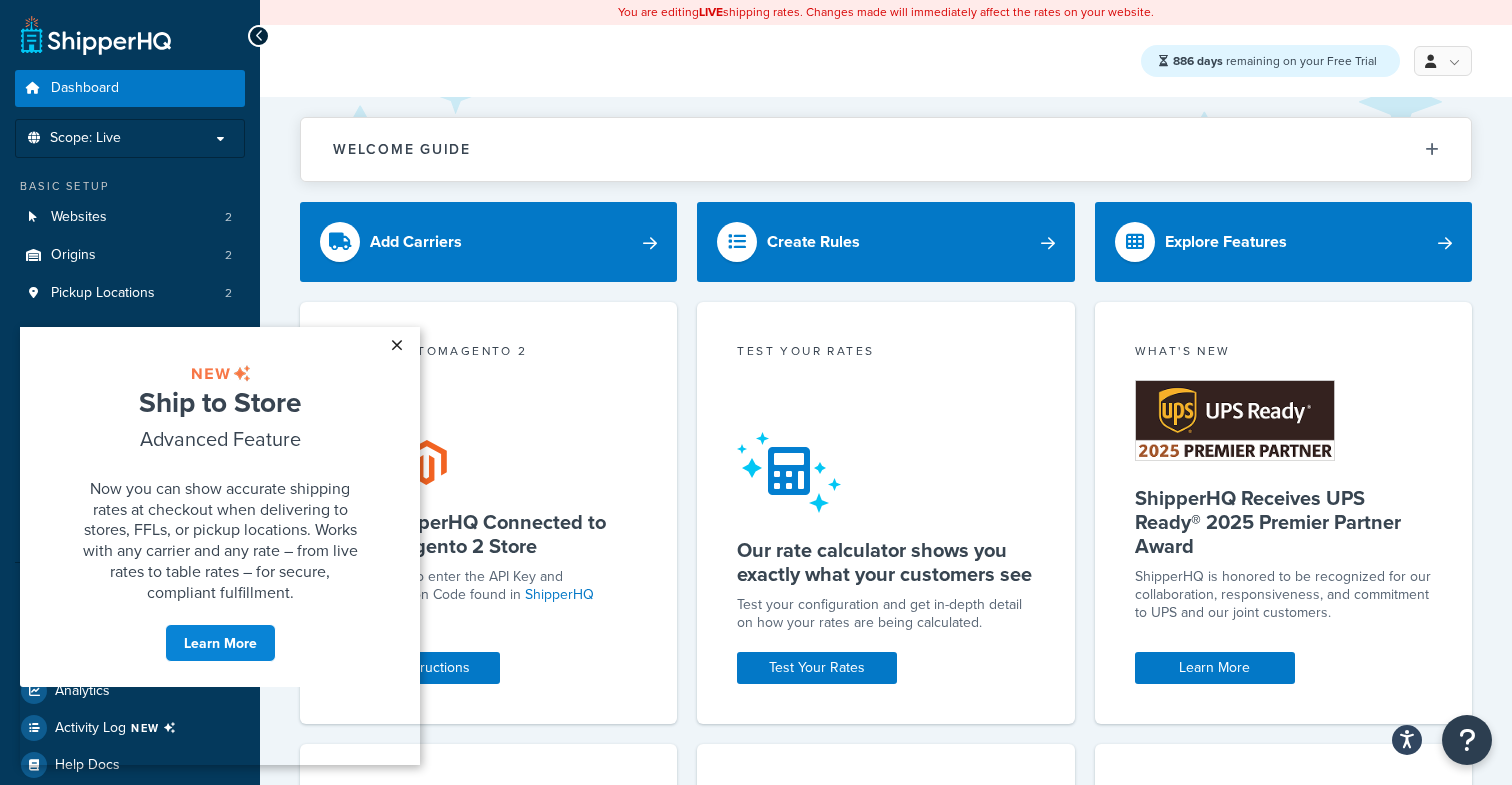 click on "×" at bounding box center [396, 345] 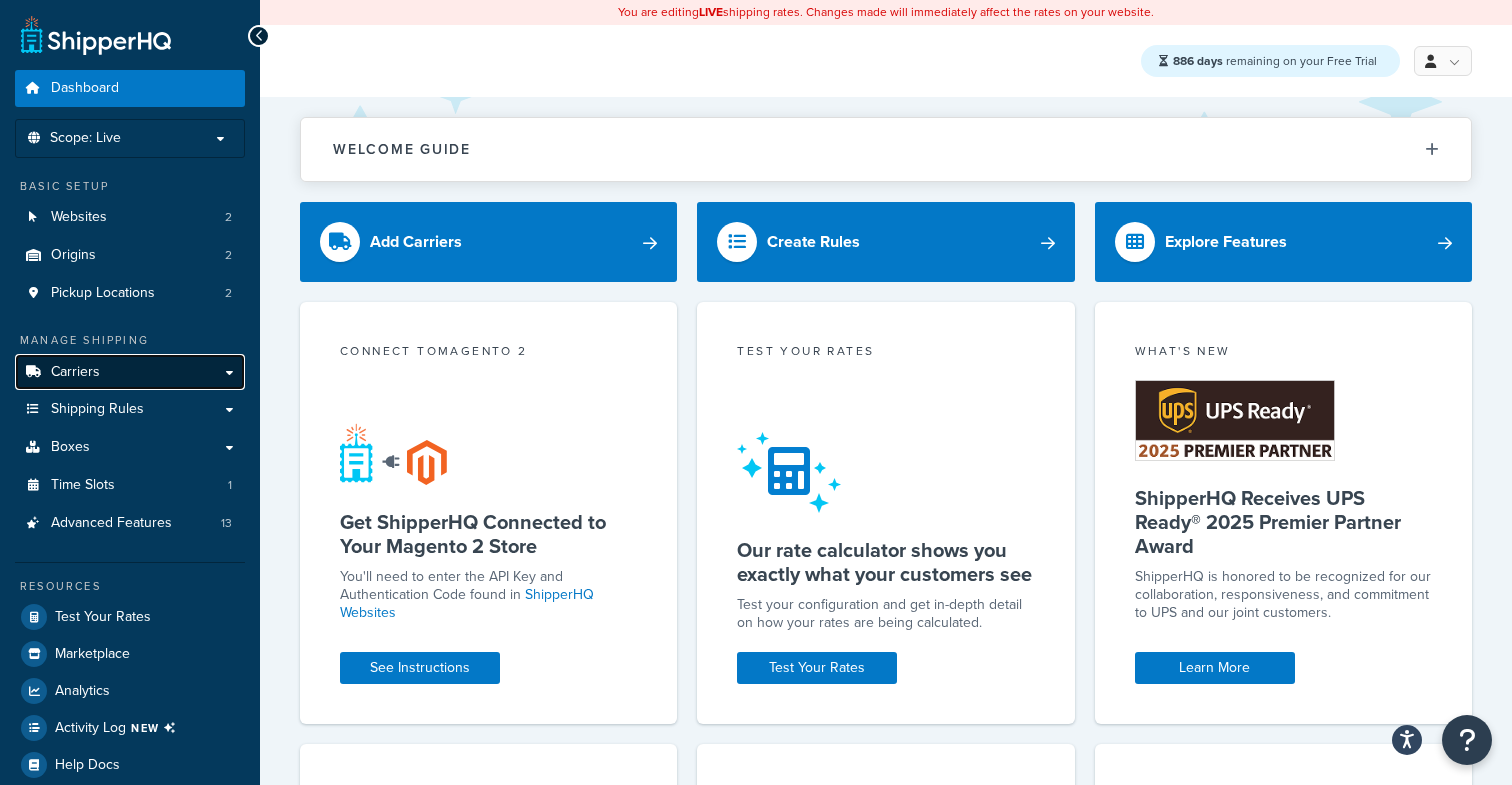 click on "Carriers" at bounding box center (130, 372) 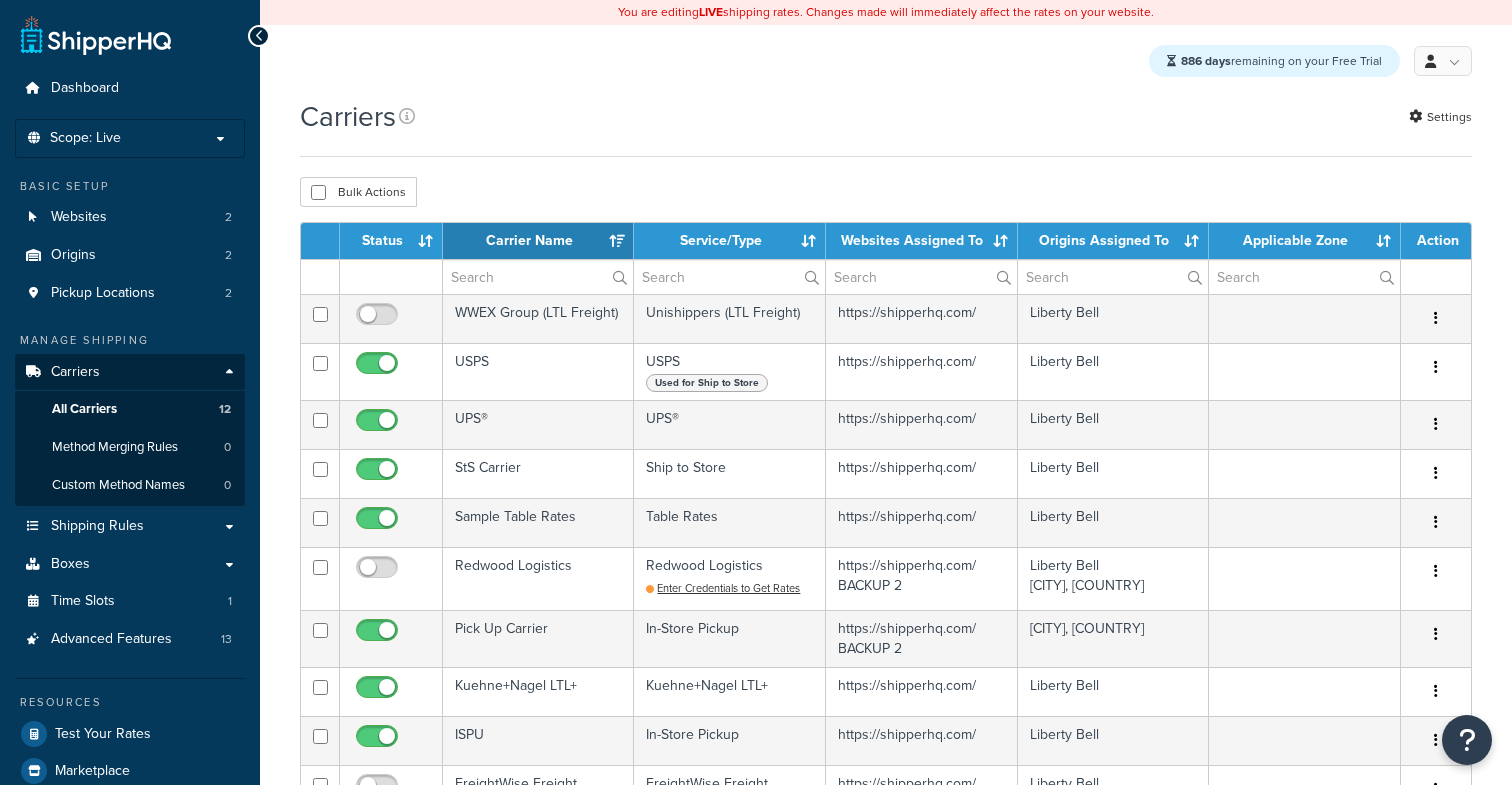 select on "15" 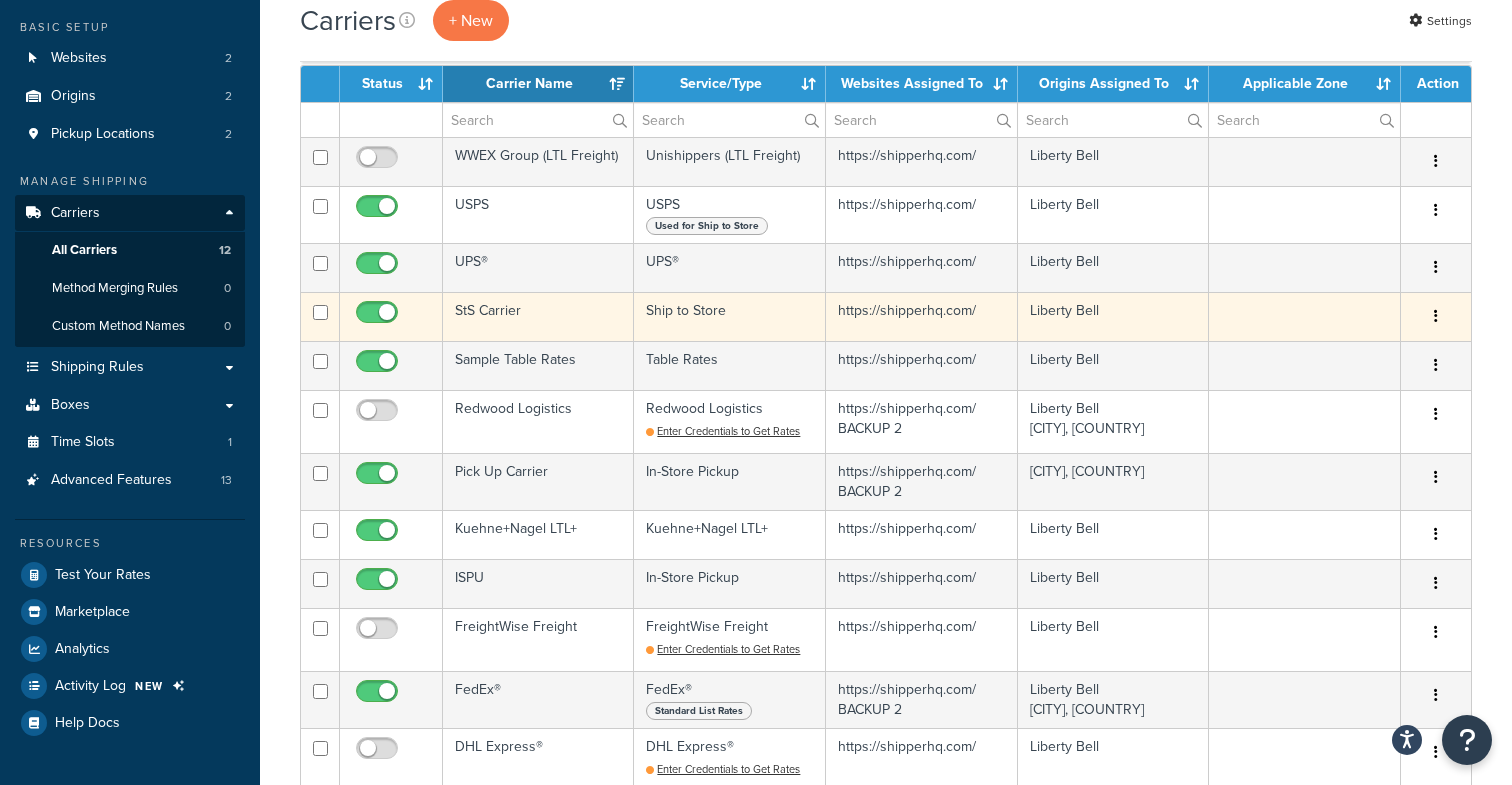 scroll, scrollTop: 187, scrollLeft: 0, axis: vertical 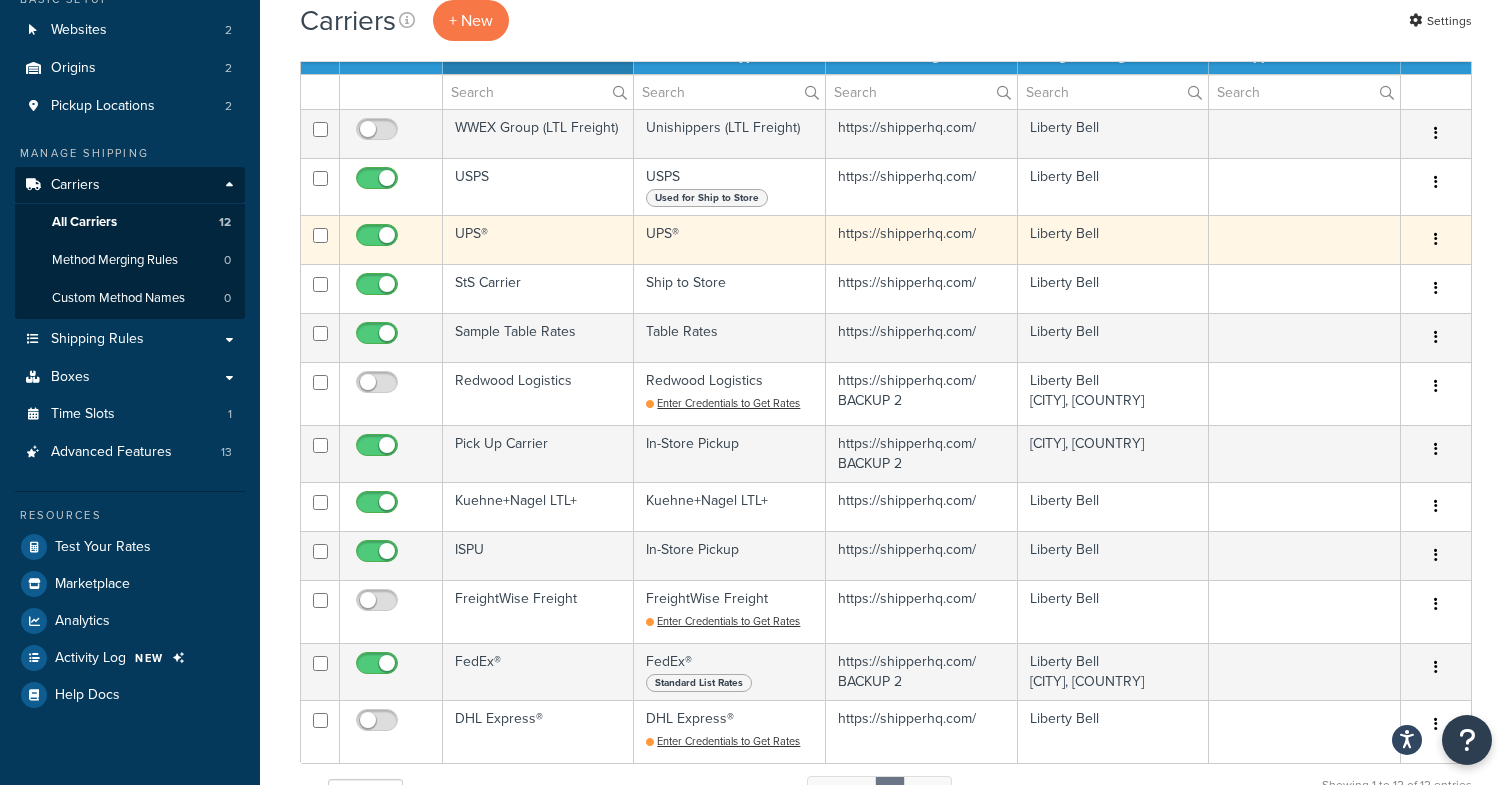 click at bounding box center [379, 240] 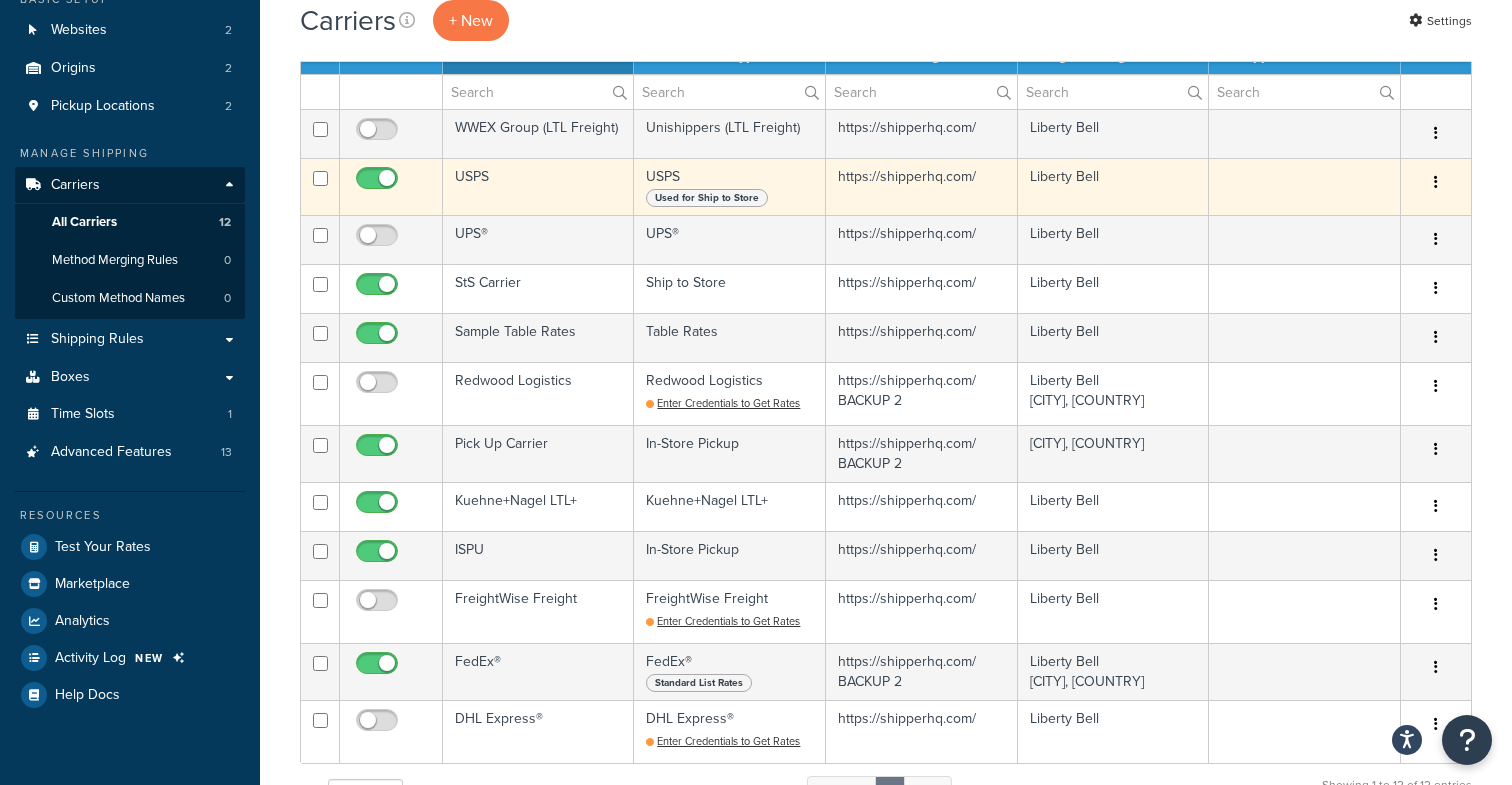 click at bounding box center (379, 183) 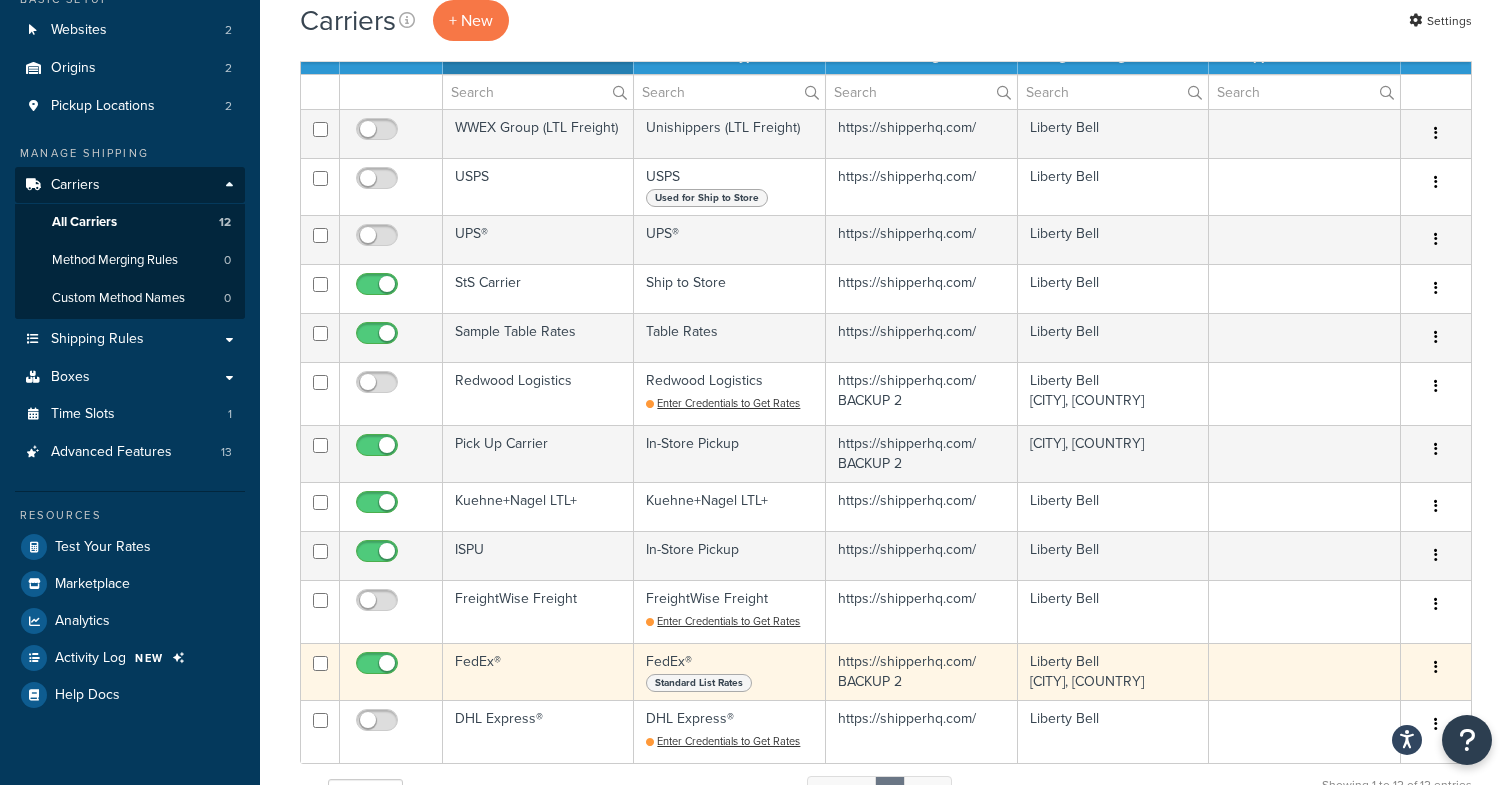 click at bounding box center (379, 668) 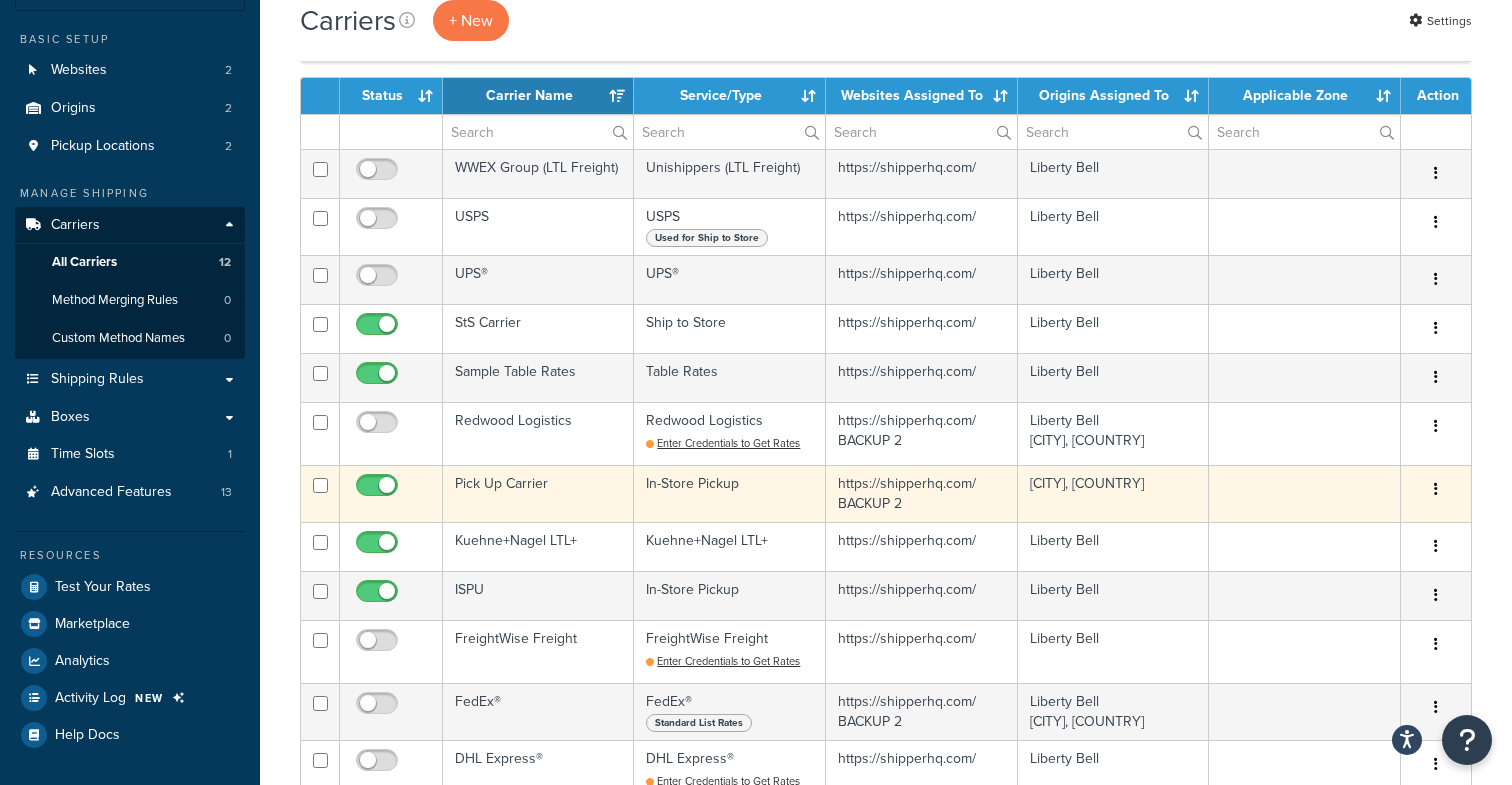 scroll, scrollTop: 136, scrollLeft: 0, axis: vertical 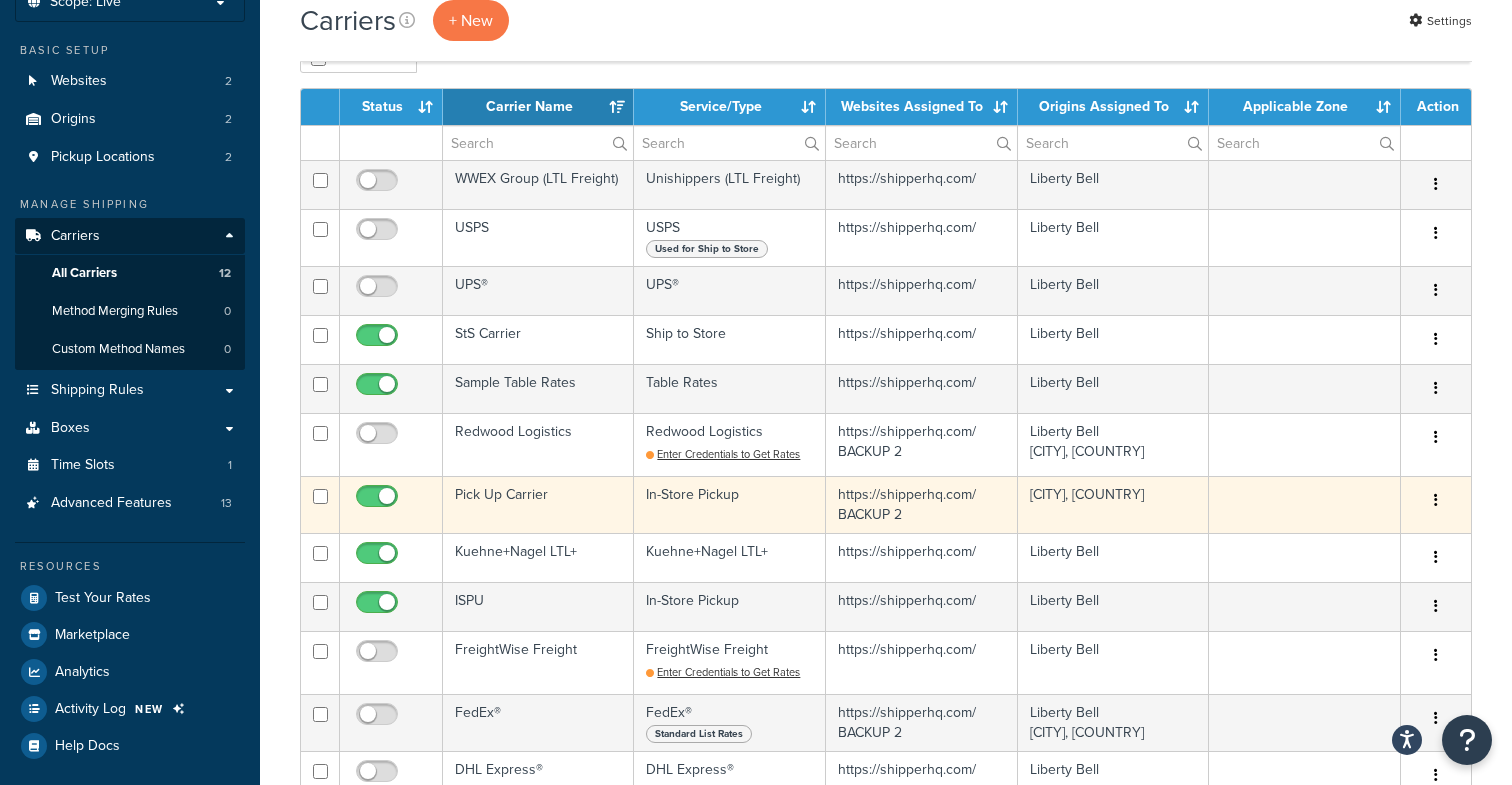 click at bounding box center [379, 501] 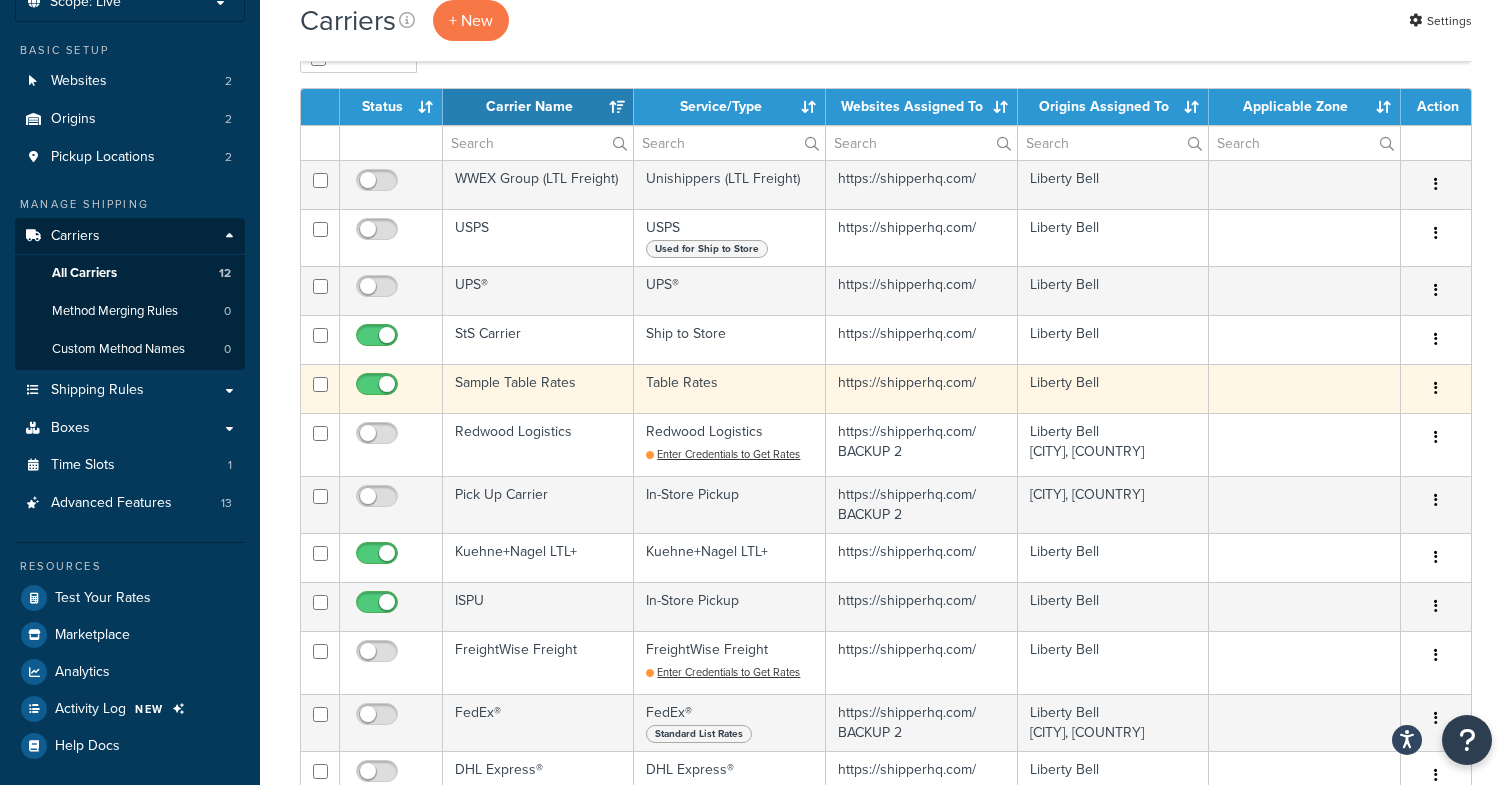 click at bounding box center (377, 385) 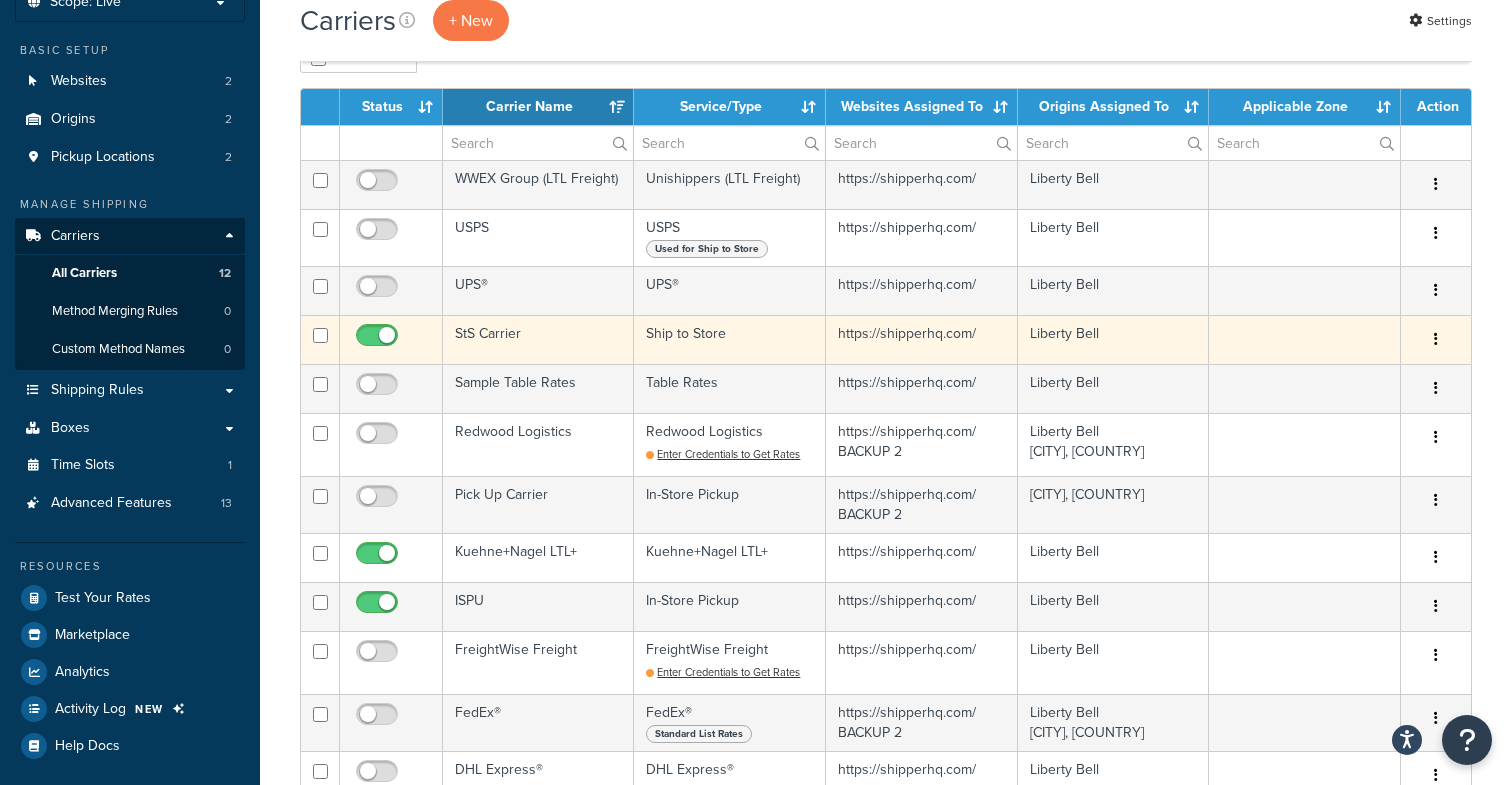 click at bounding box center (379, 340) 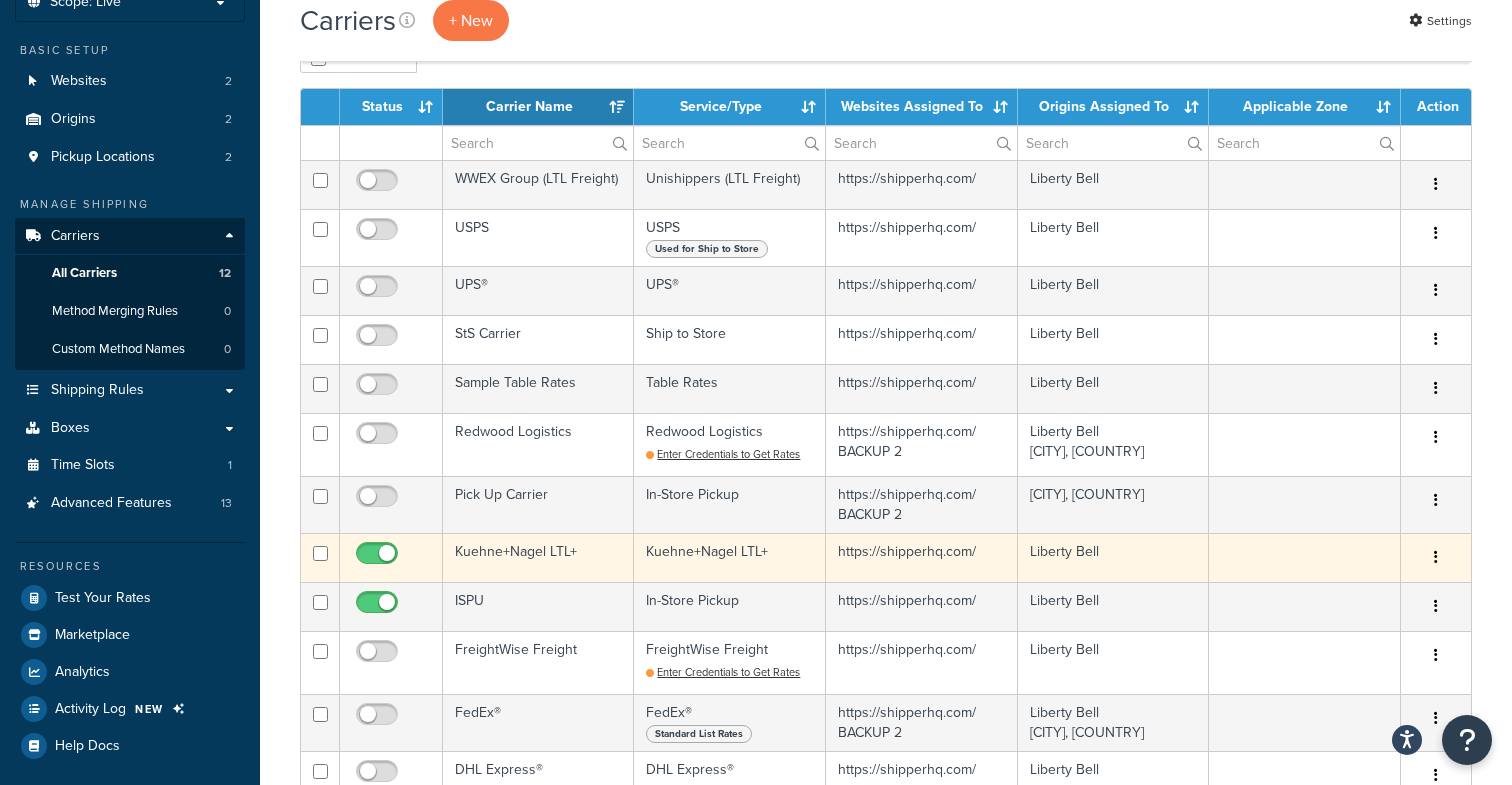 click at bounding box center [379, 558] 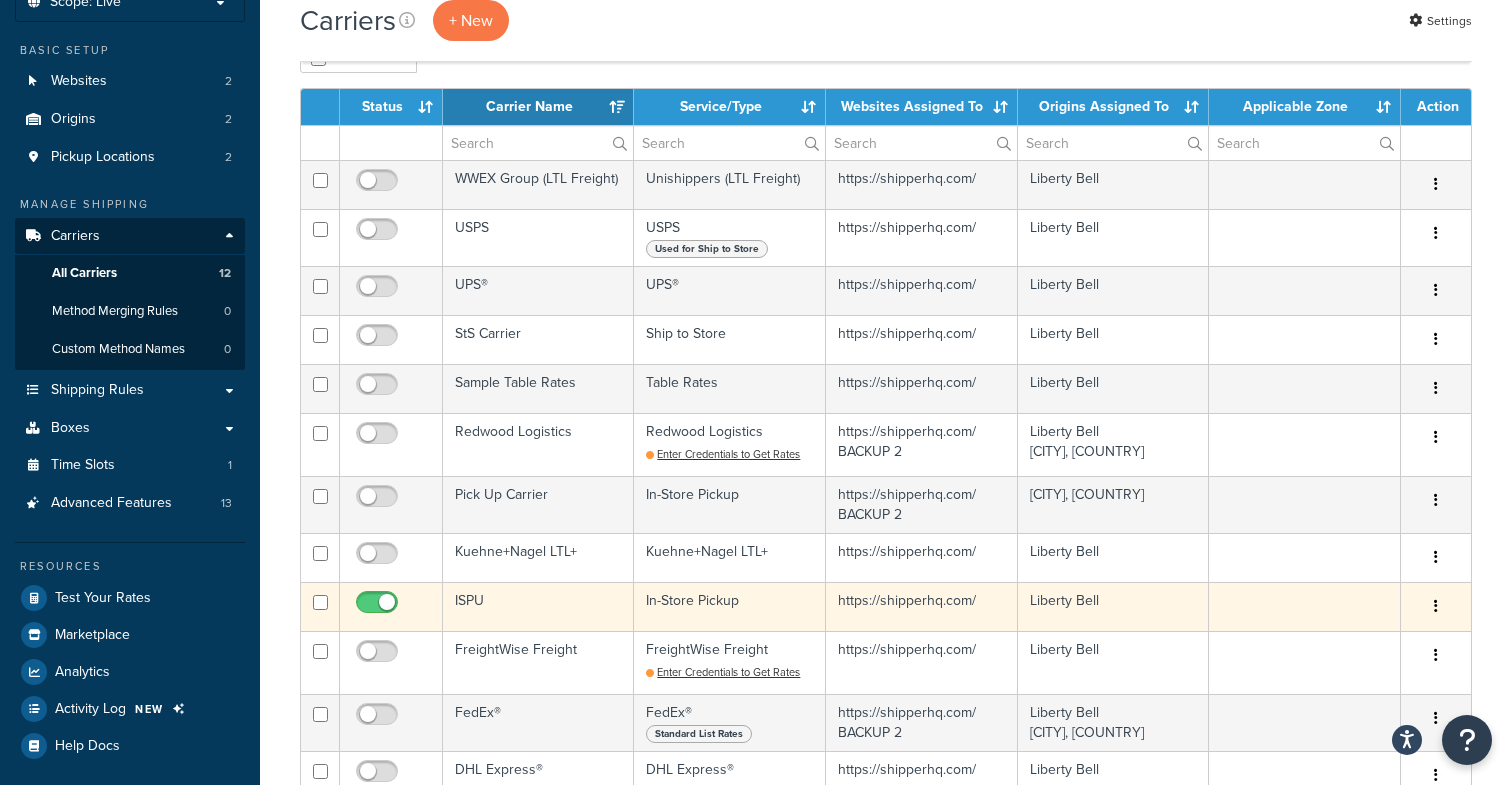 click at bounding box center (379, 607) 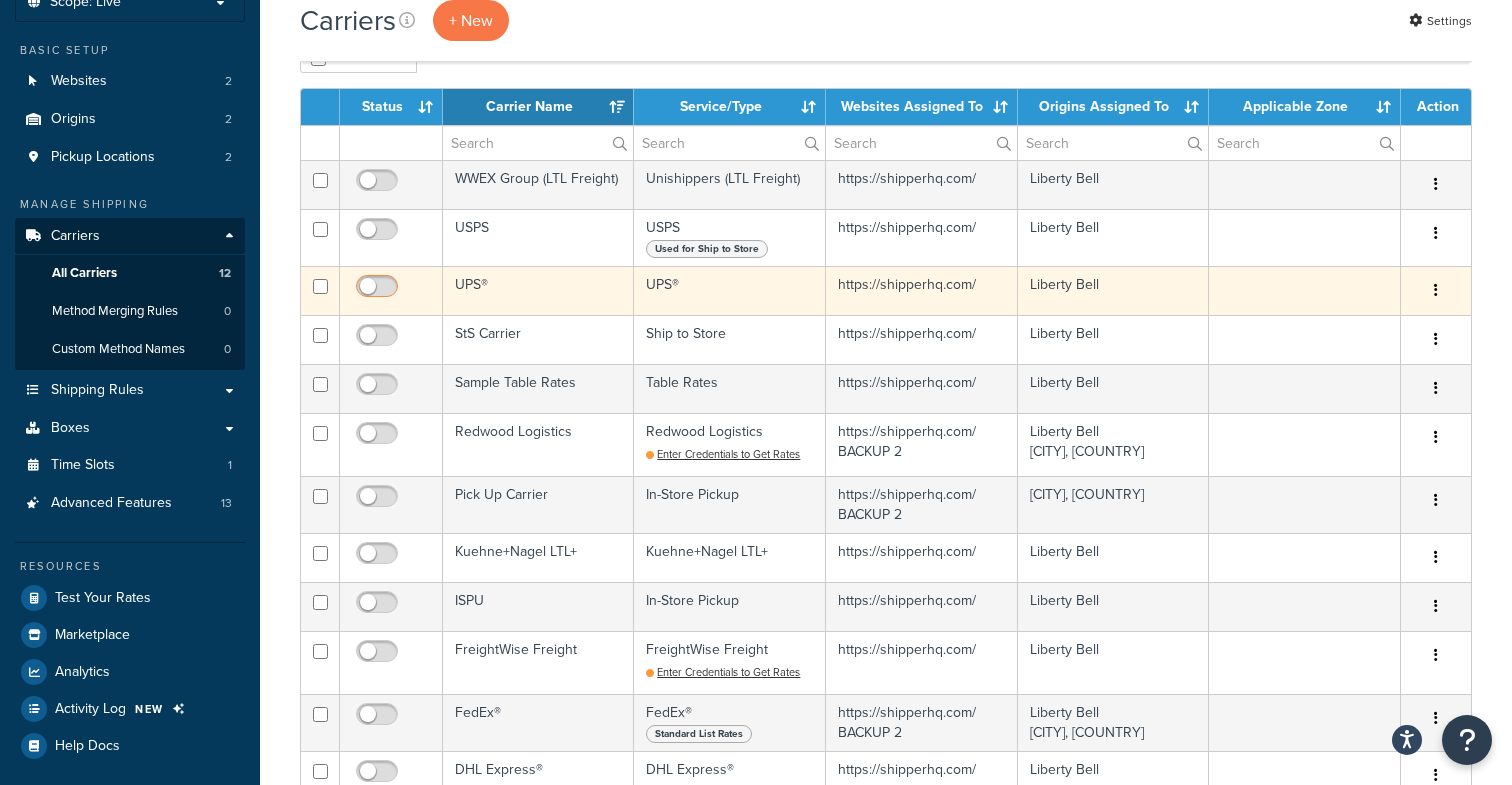 click at bounding box center (379, 291) 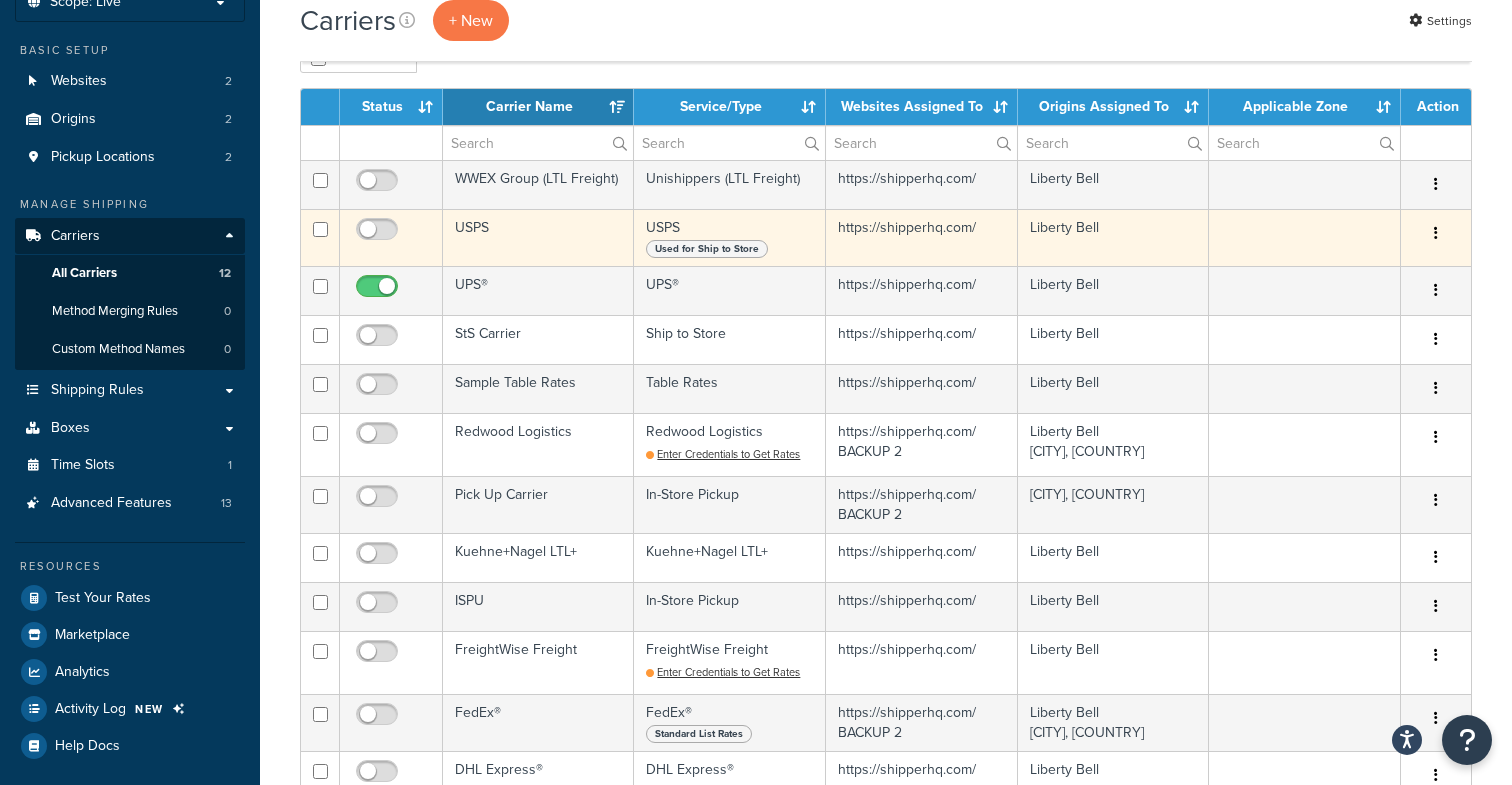 click at bounding box center [391, 237] 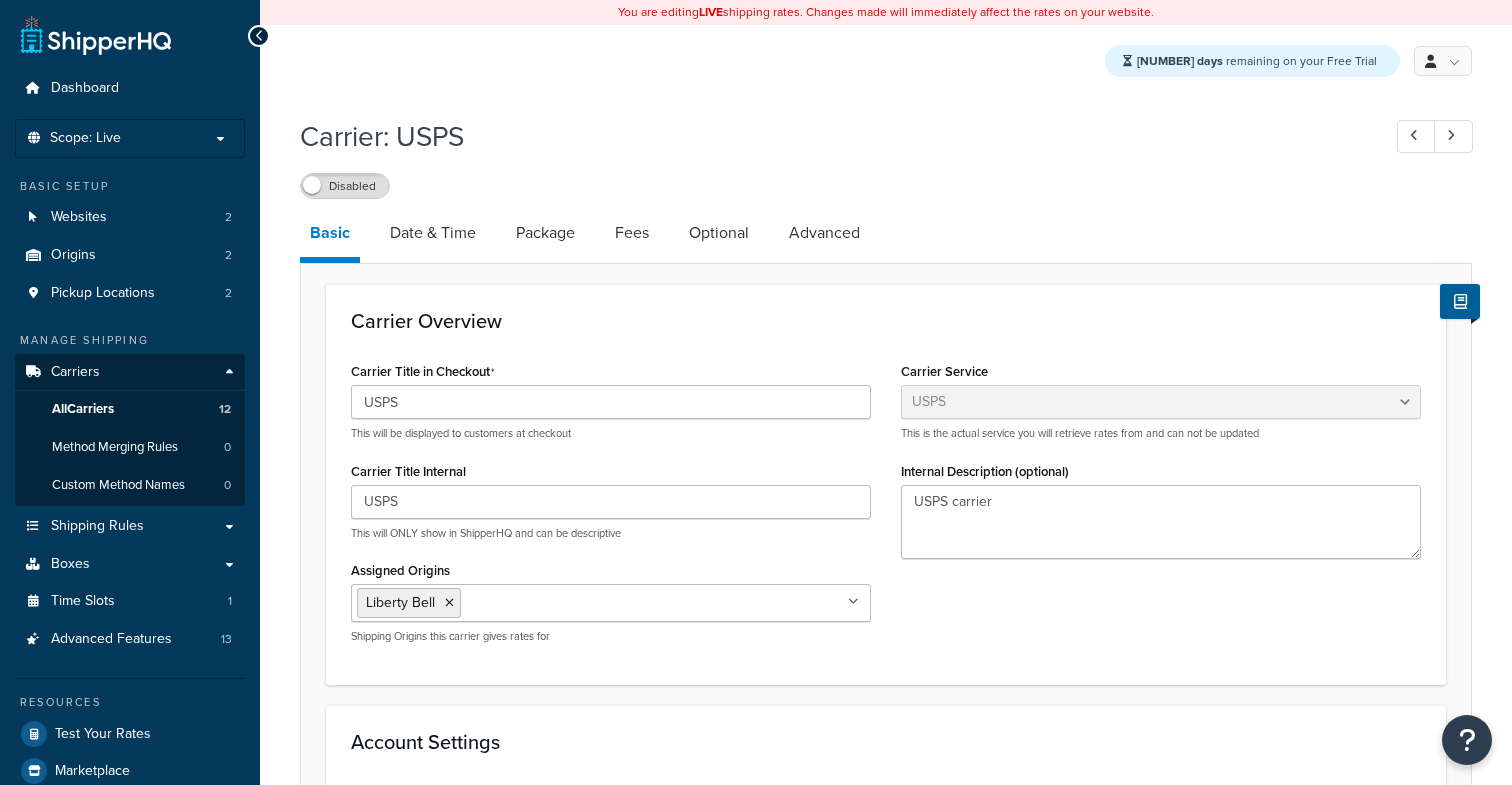 select on "usps" 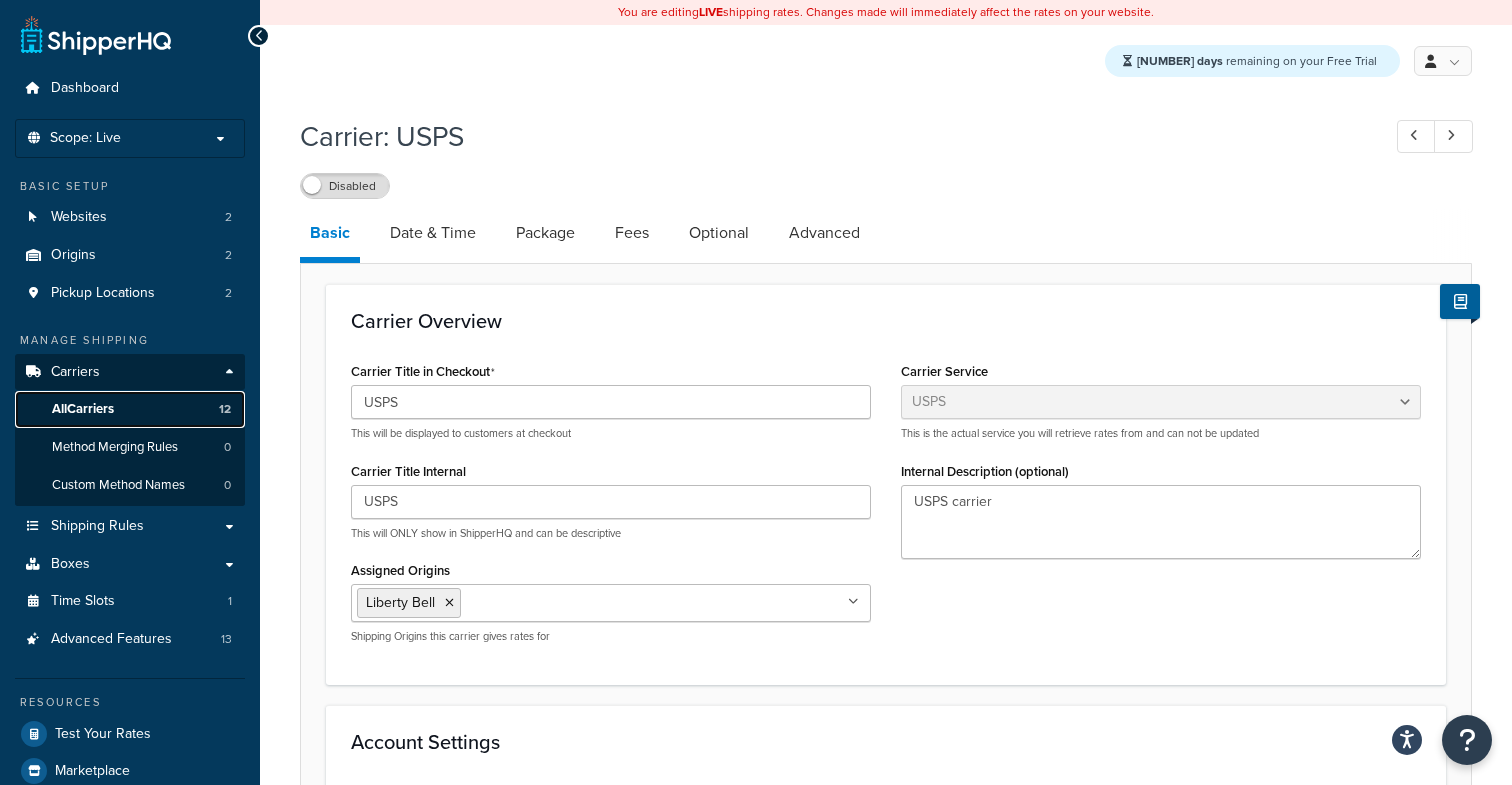 click on "All  Carriers 12" at bounding box center [130, 409] 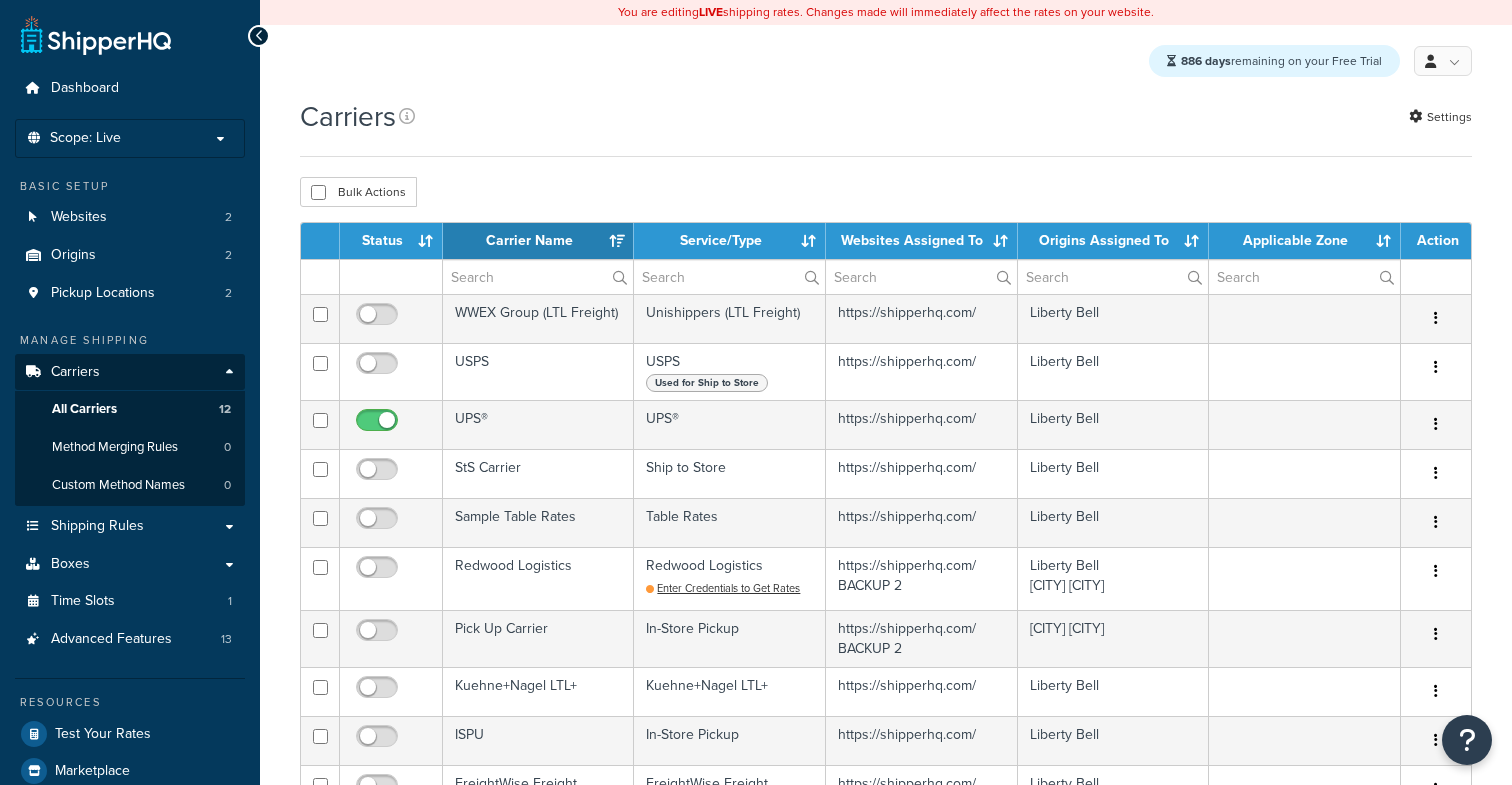 select on "15" 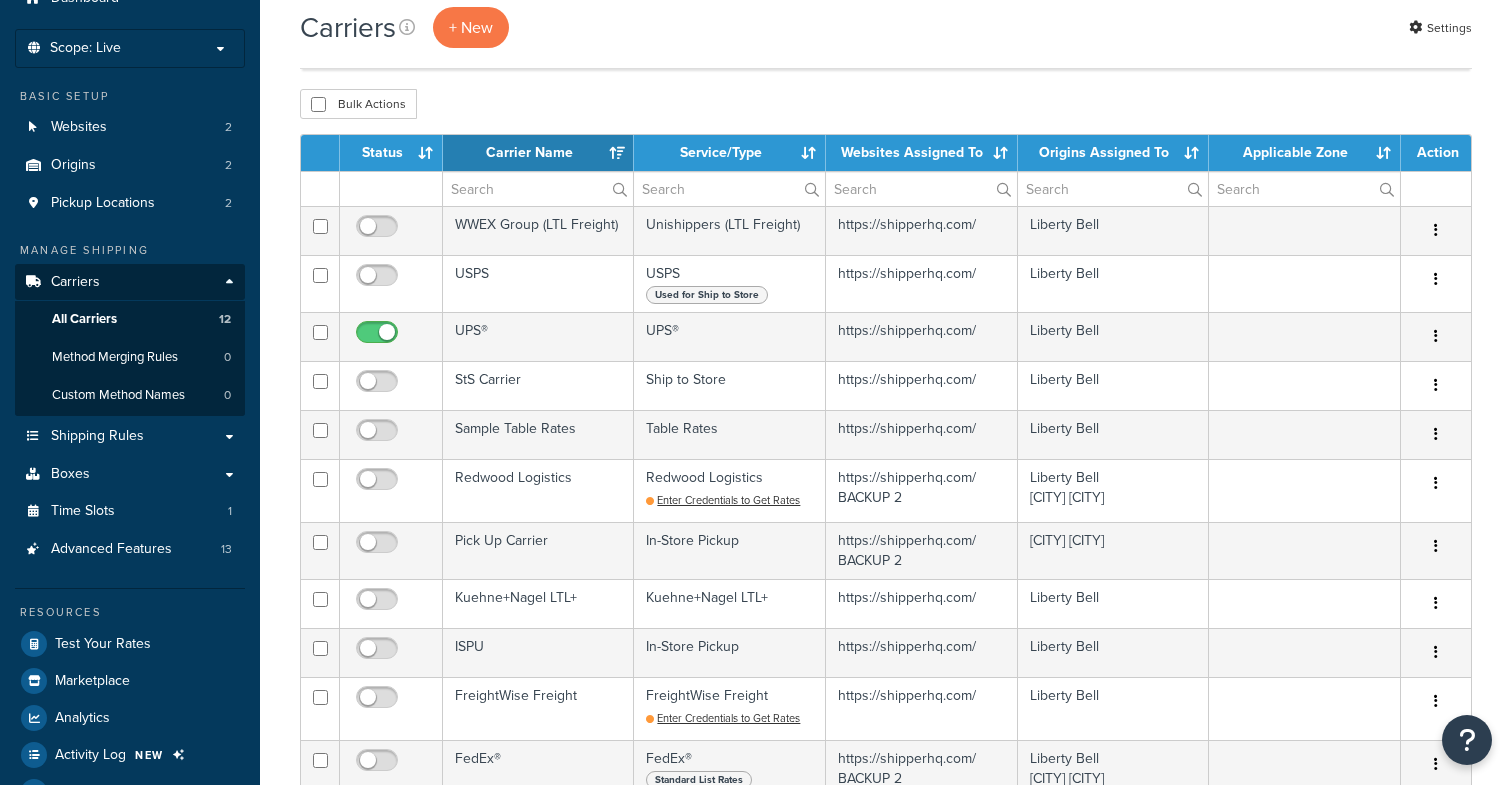 scroll, scrollTop: 120, scrollLeft: 0, axis: vertical 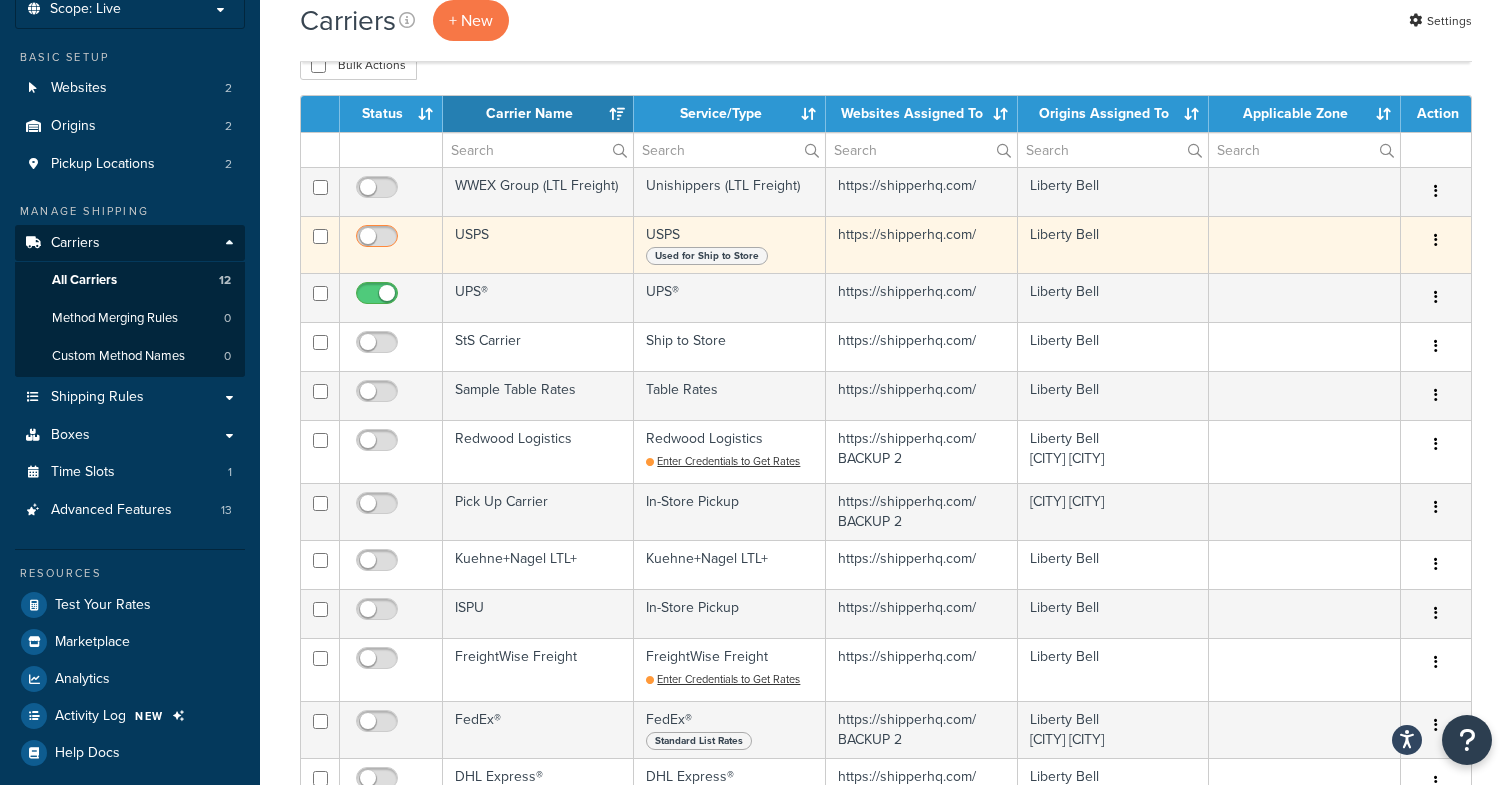 click at bounding box center [379, 241] 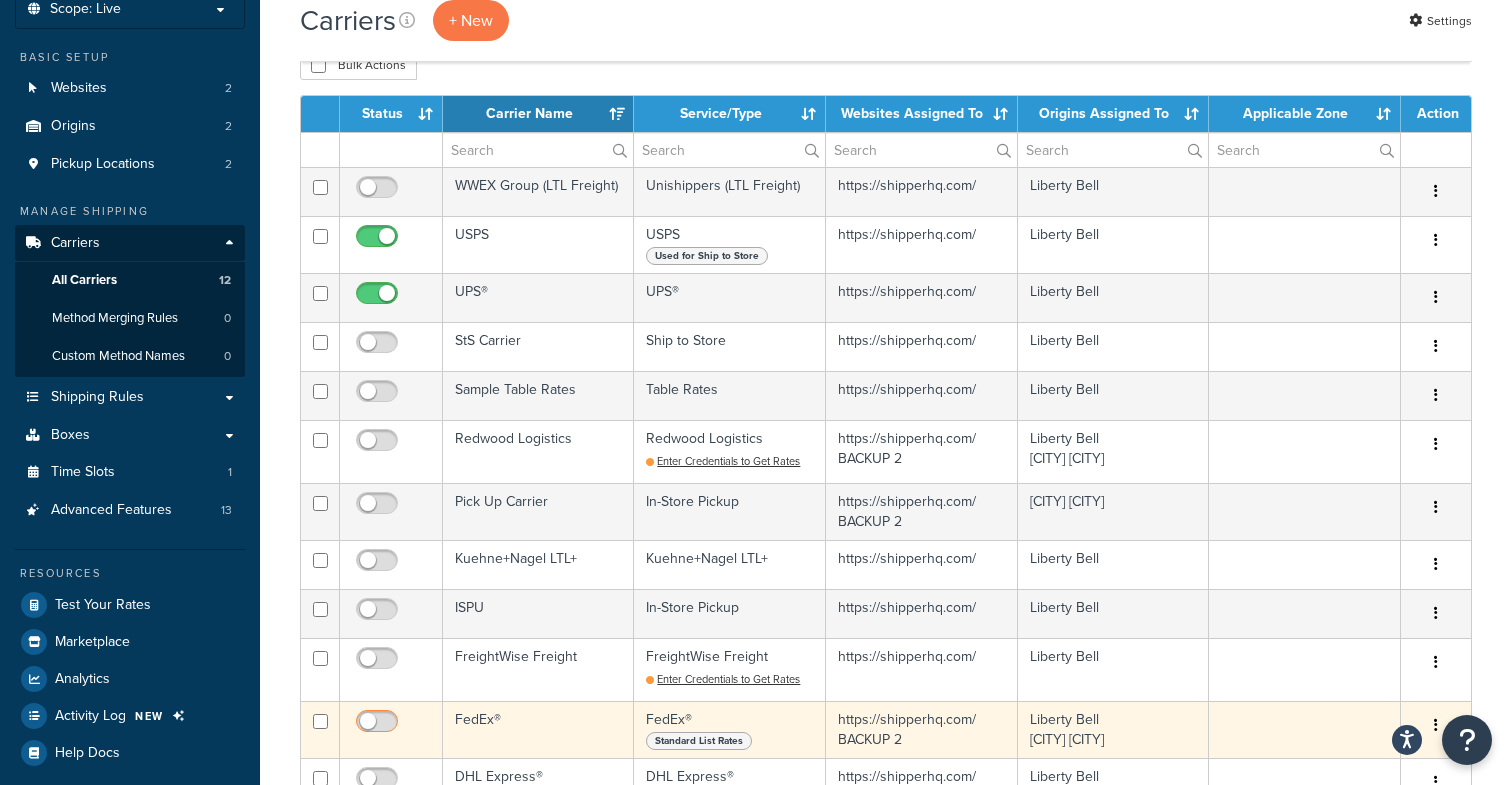click at bounding box center (379, 726) 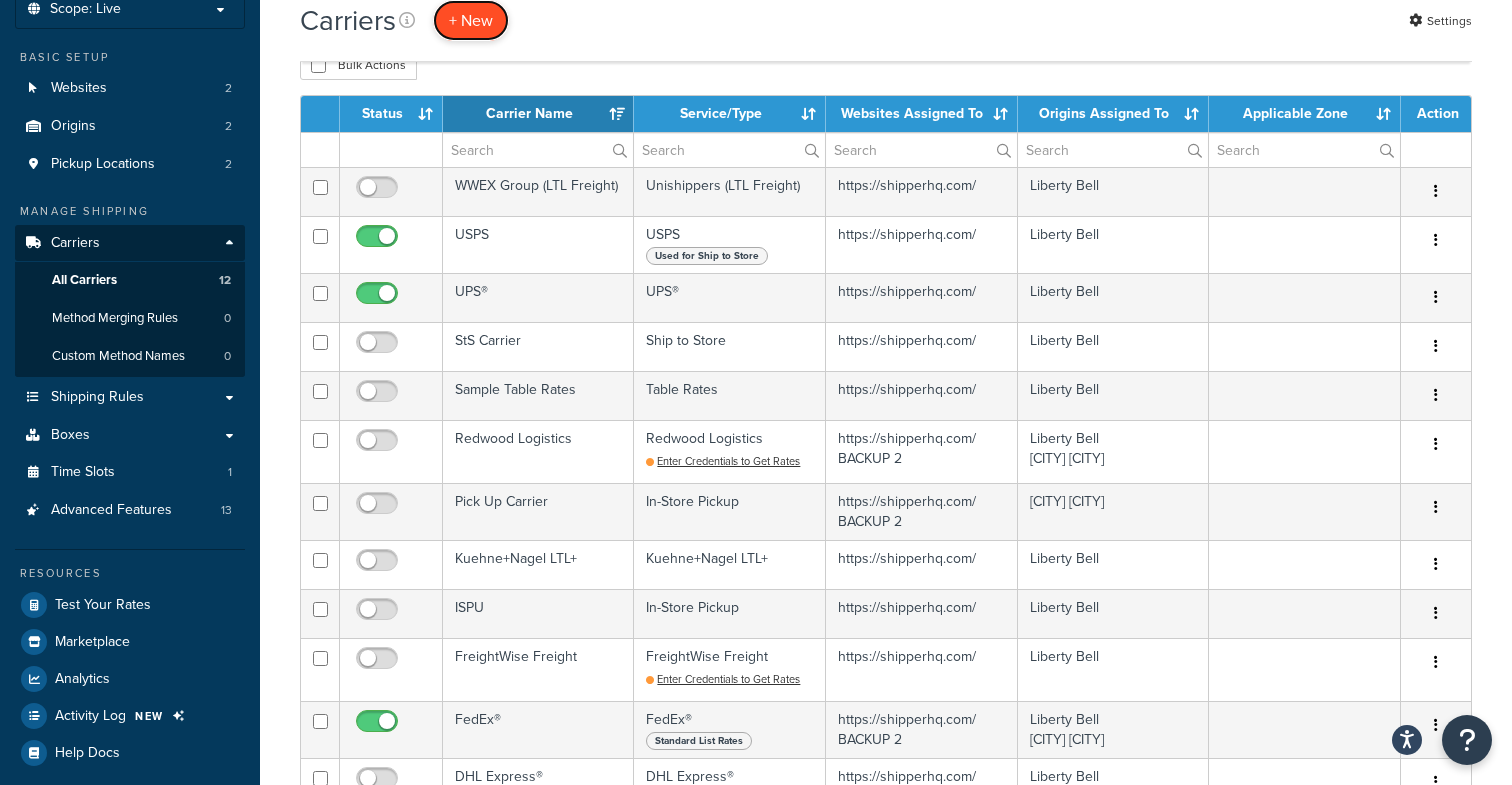 click on "+ New" at bounding box center [471, 20] 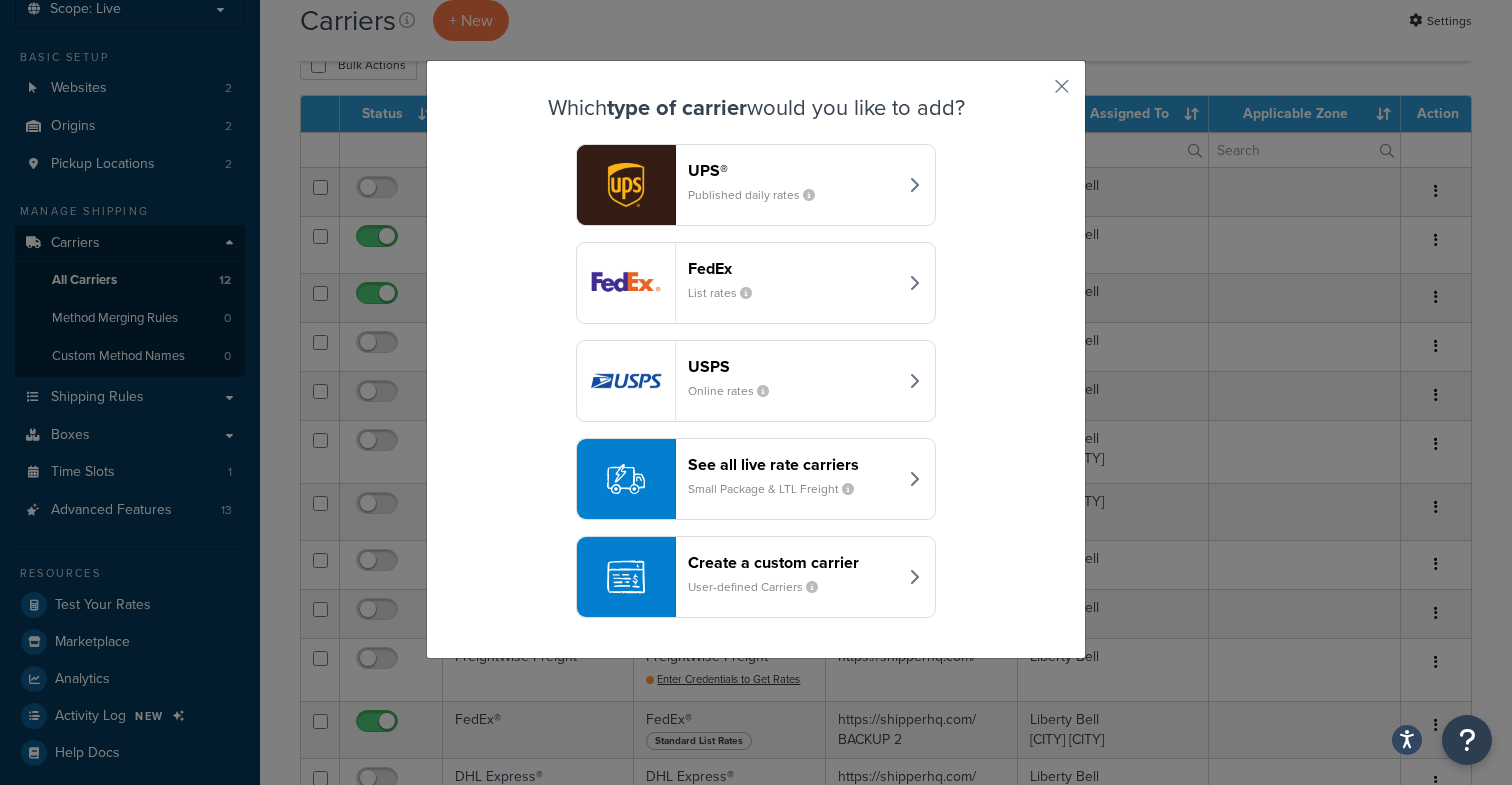 click on "UPS® Published daily rates" at bounding box center [792, 185] 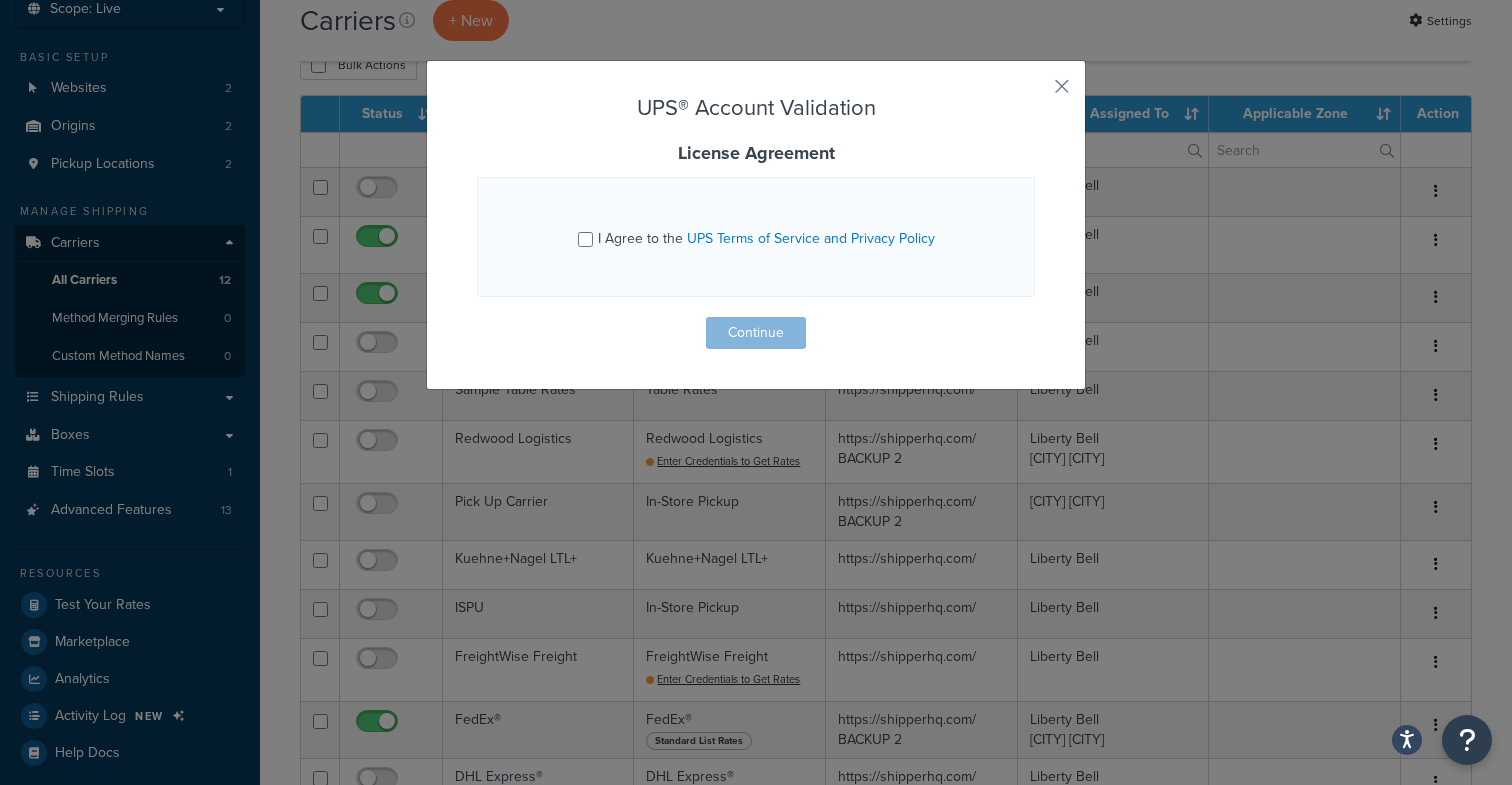 click on "I Agree to the   UPS Terms of Service and Privacy Policy" at bounding box center (756, 237) 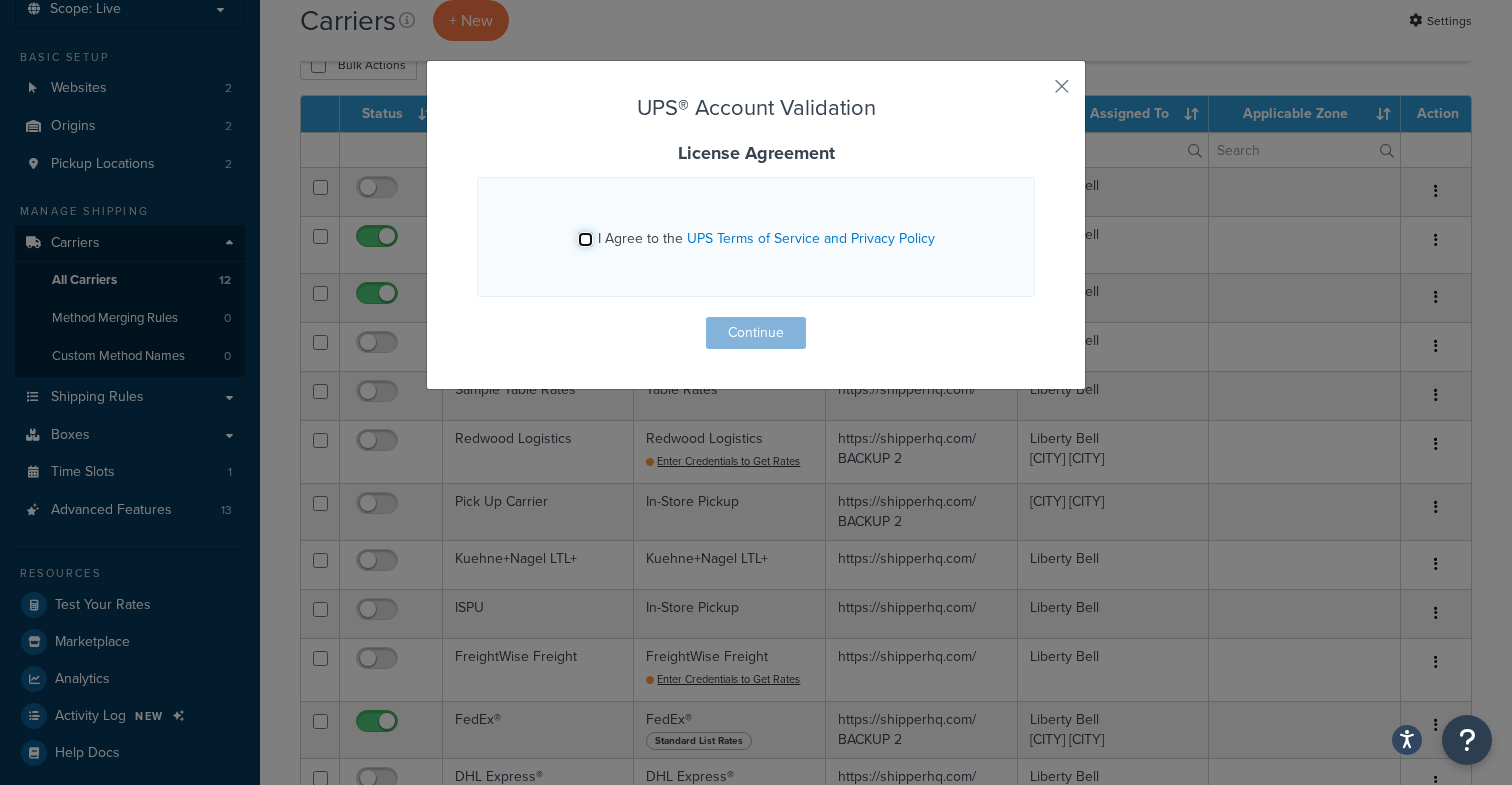 click on "I Agree to the   UPS Terms of Service and Privacy Policy" at bounding box center (585, 239) 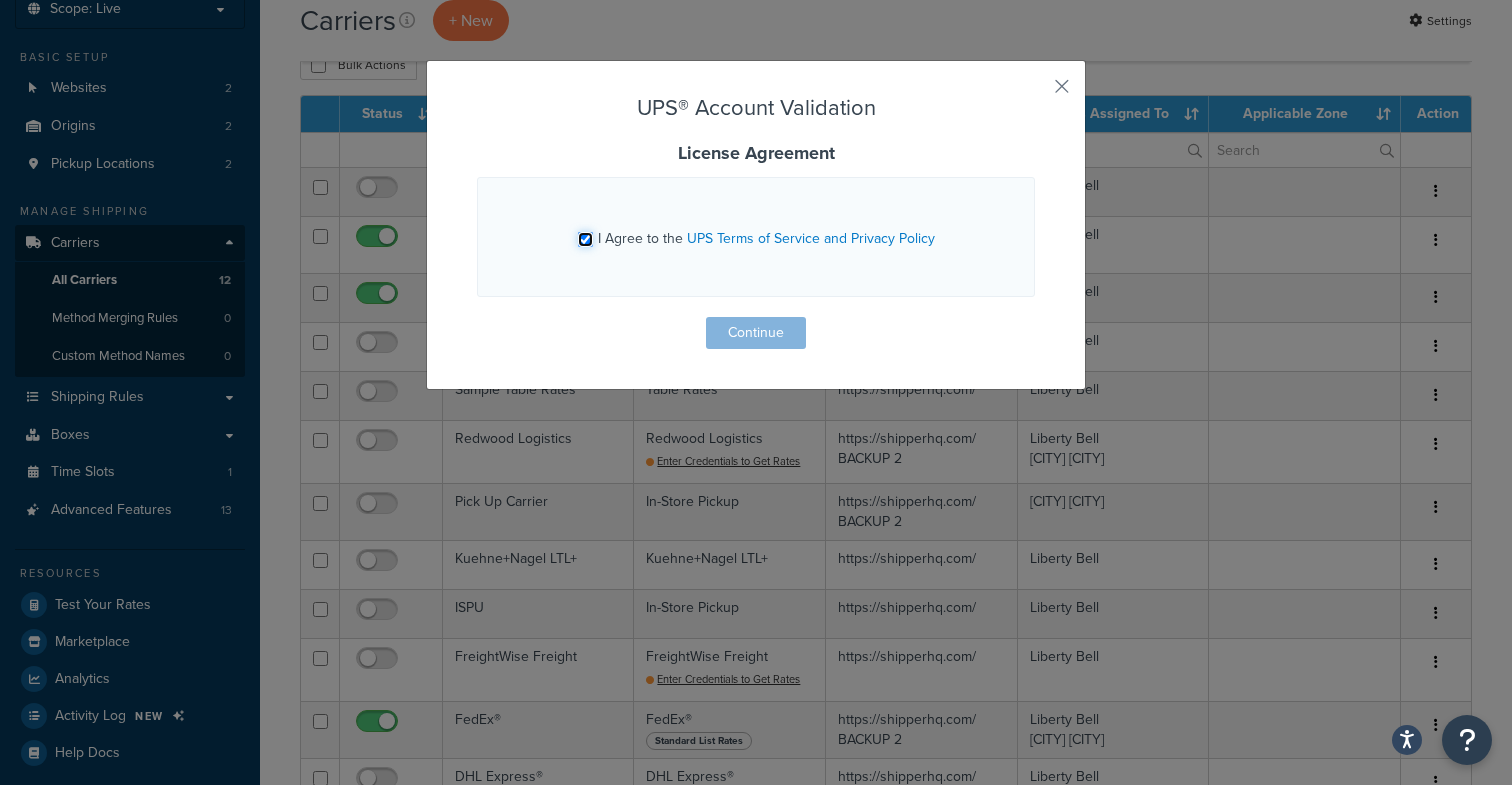 checkbox on "true" 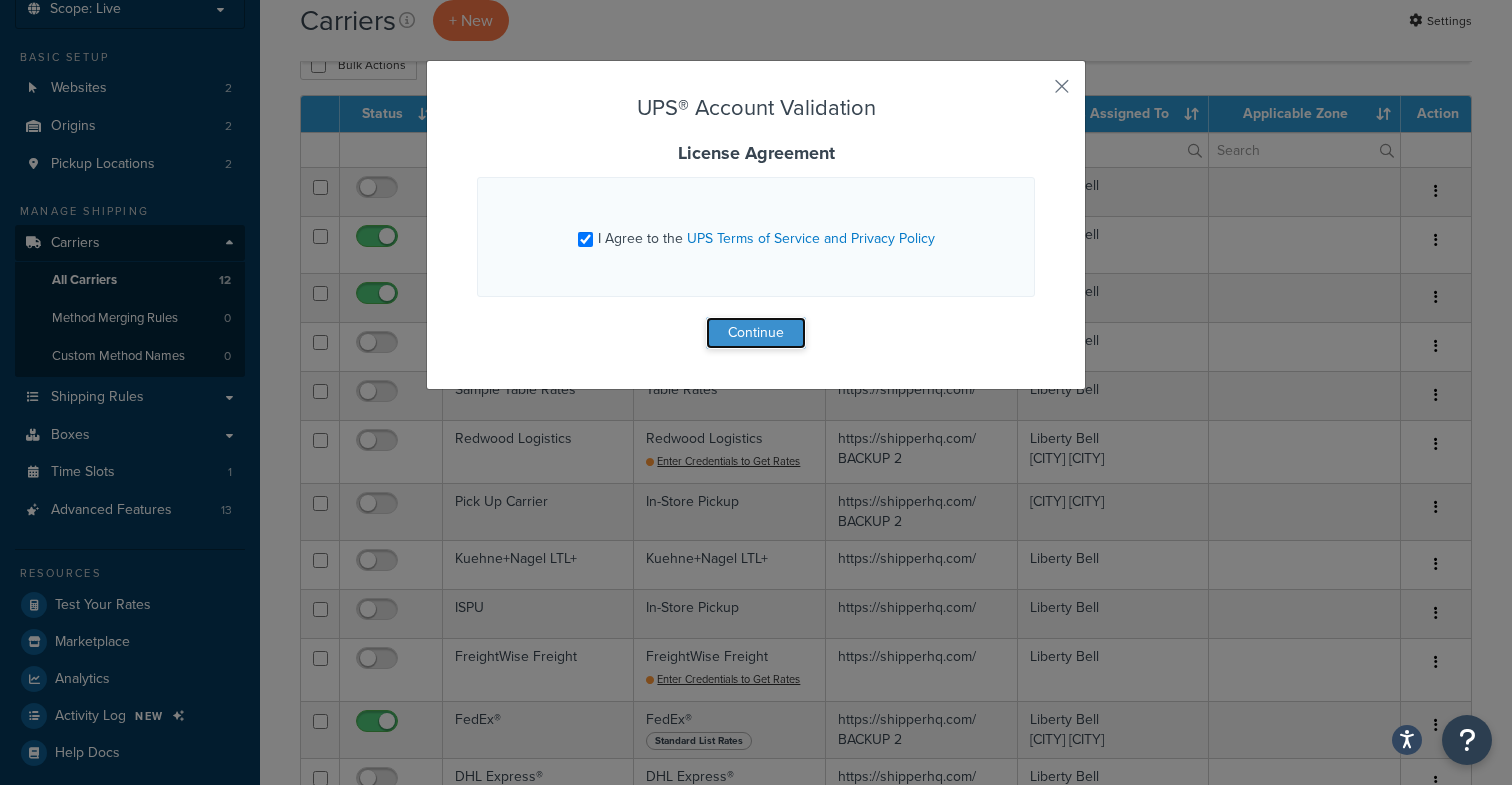 click on "Continue" at bounding box center (756, 333) 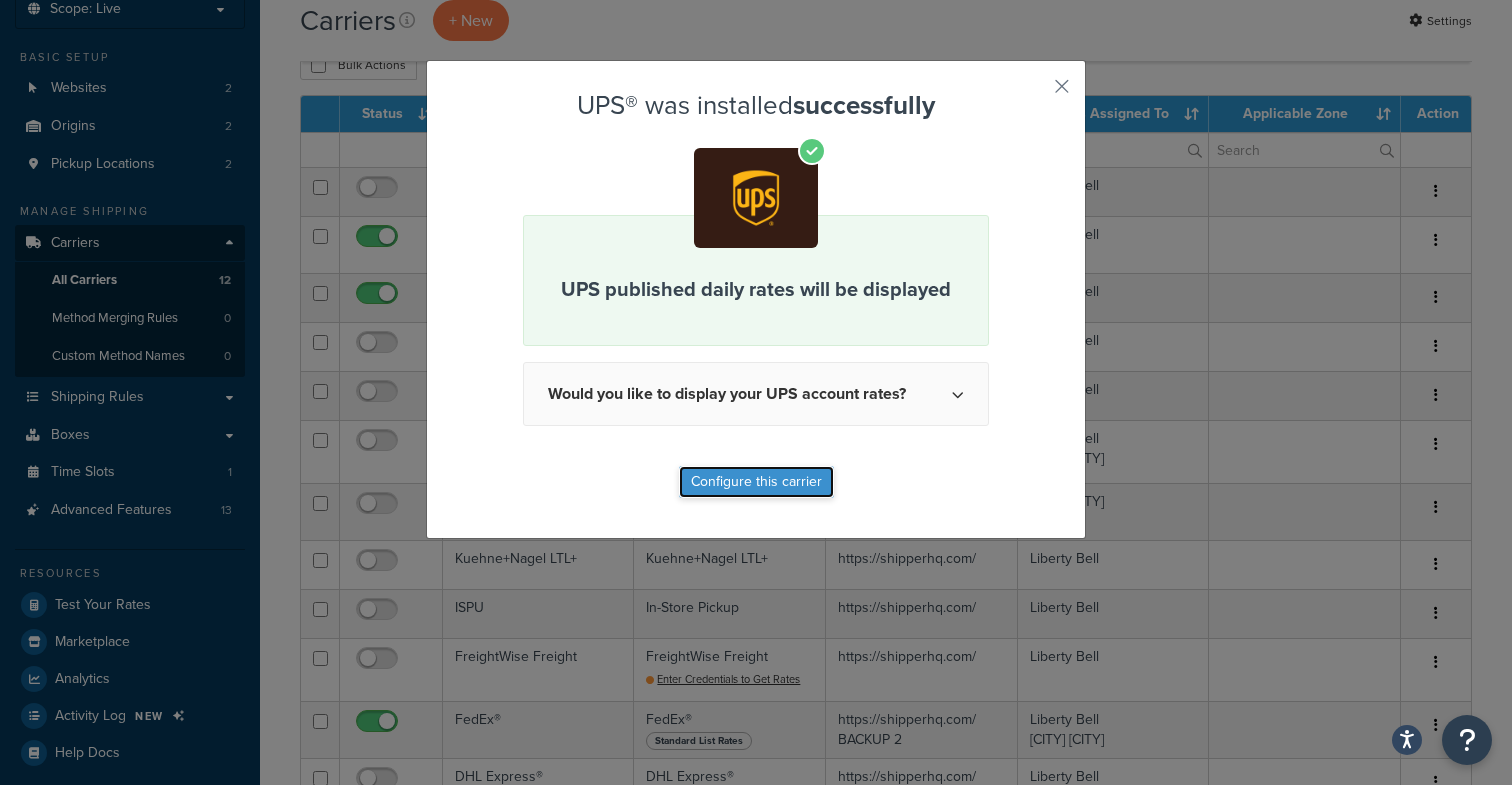 click on "Configure this carrier" at bounding box center [756, 482] 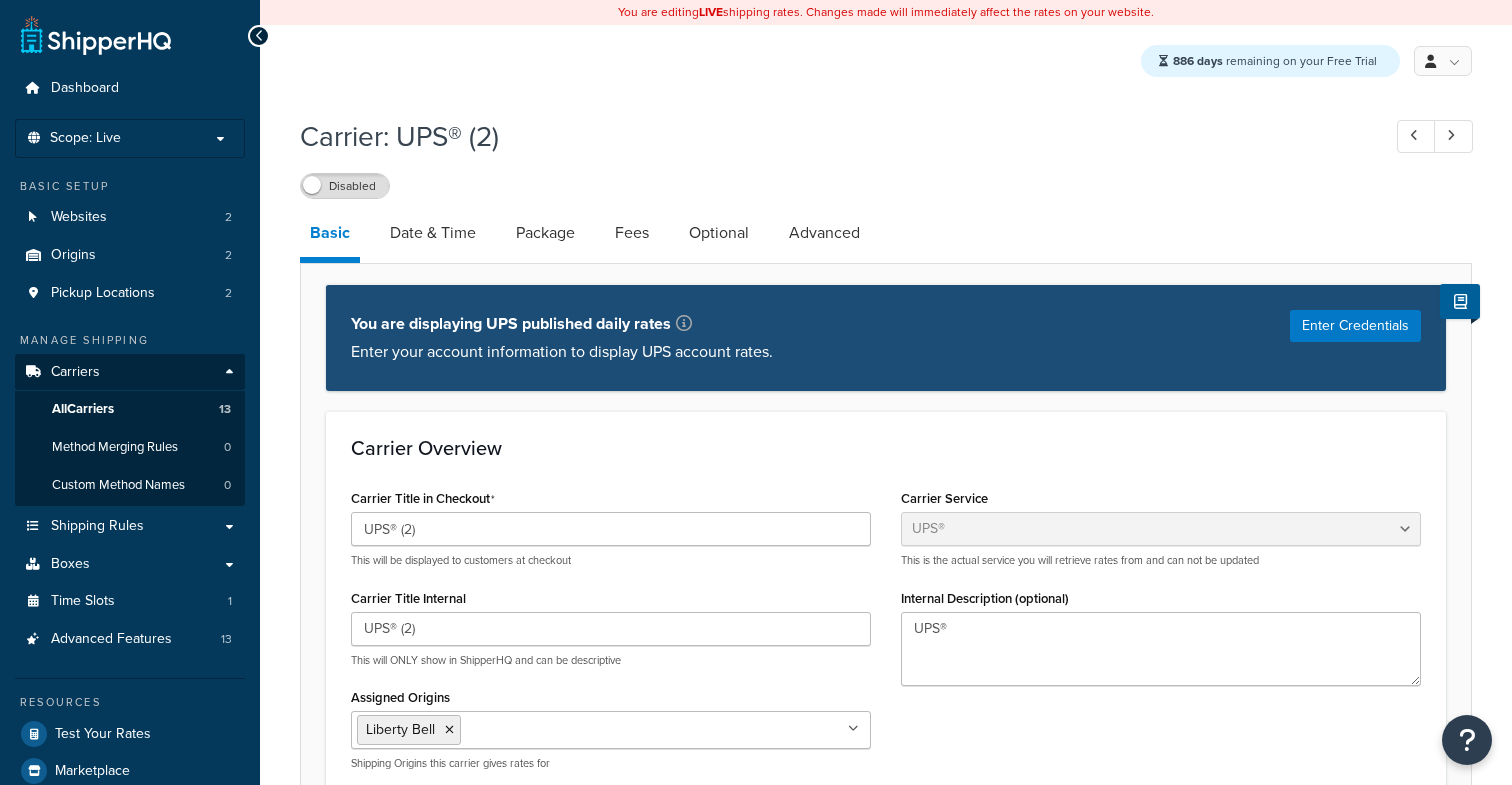 select on "ups" 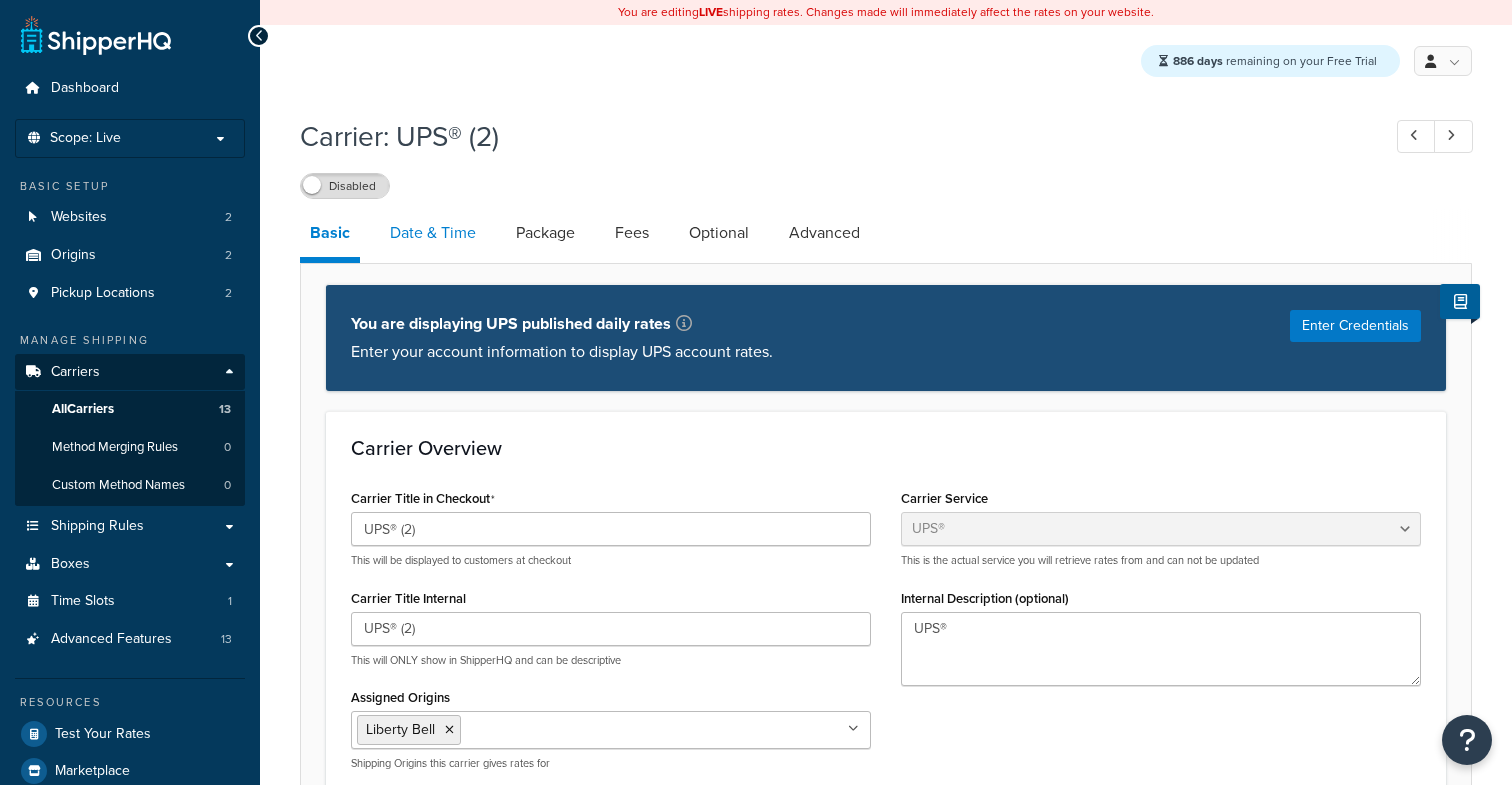 scroll, scrollTop: 0, scrollLeft: 0, axis: both 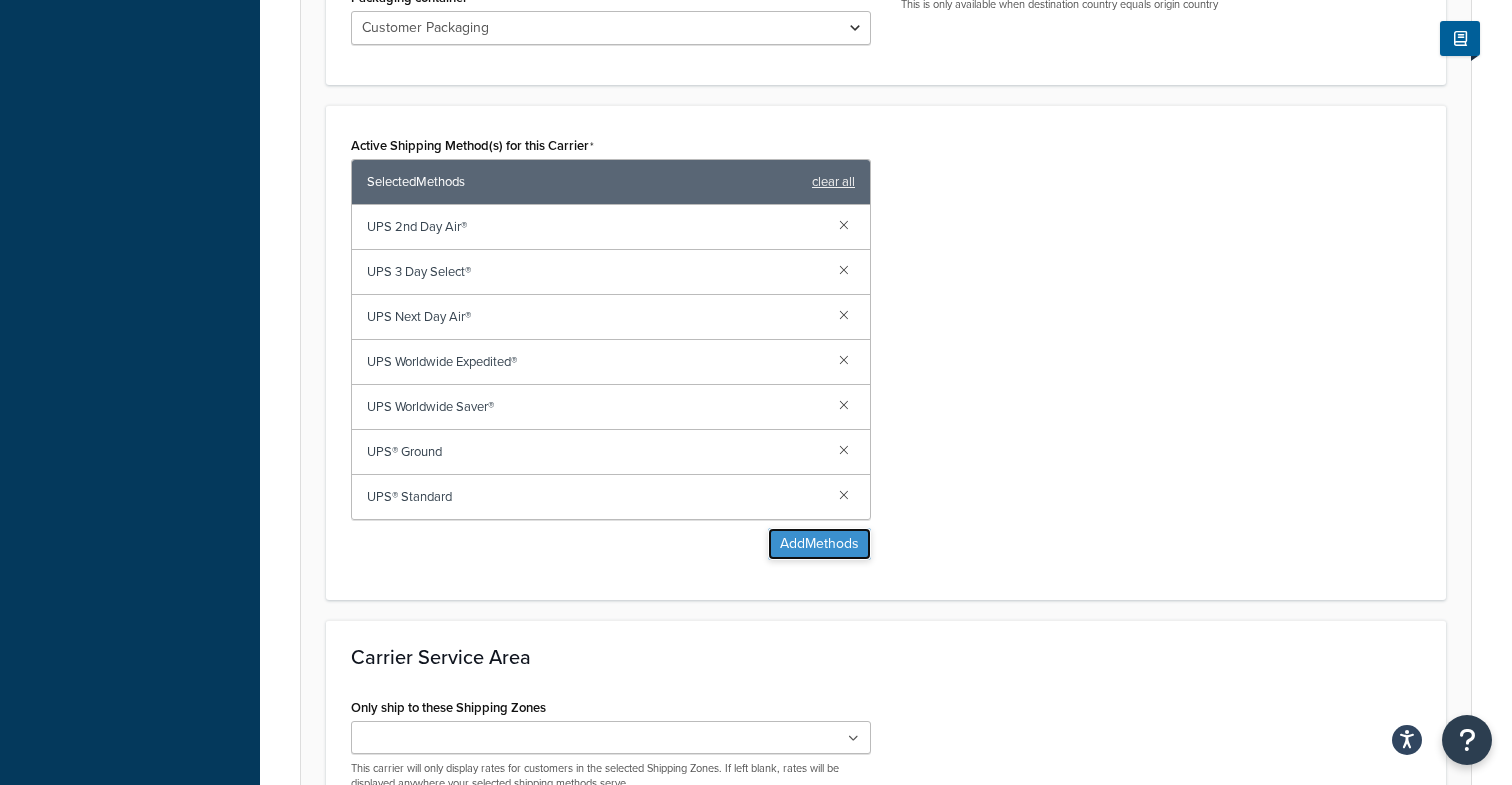 click on "Add  Methods" at bounding box center (819, 544) 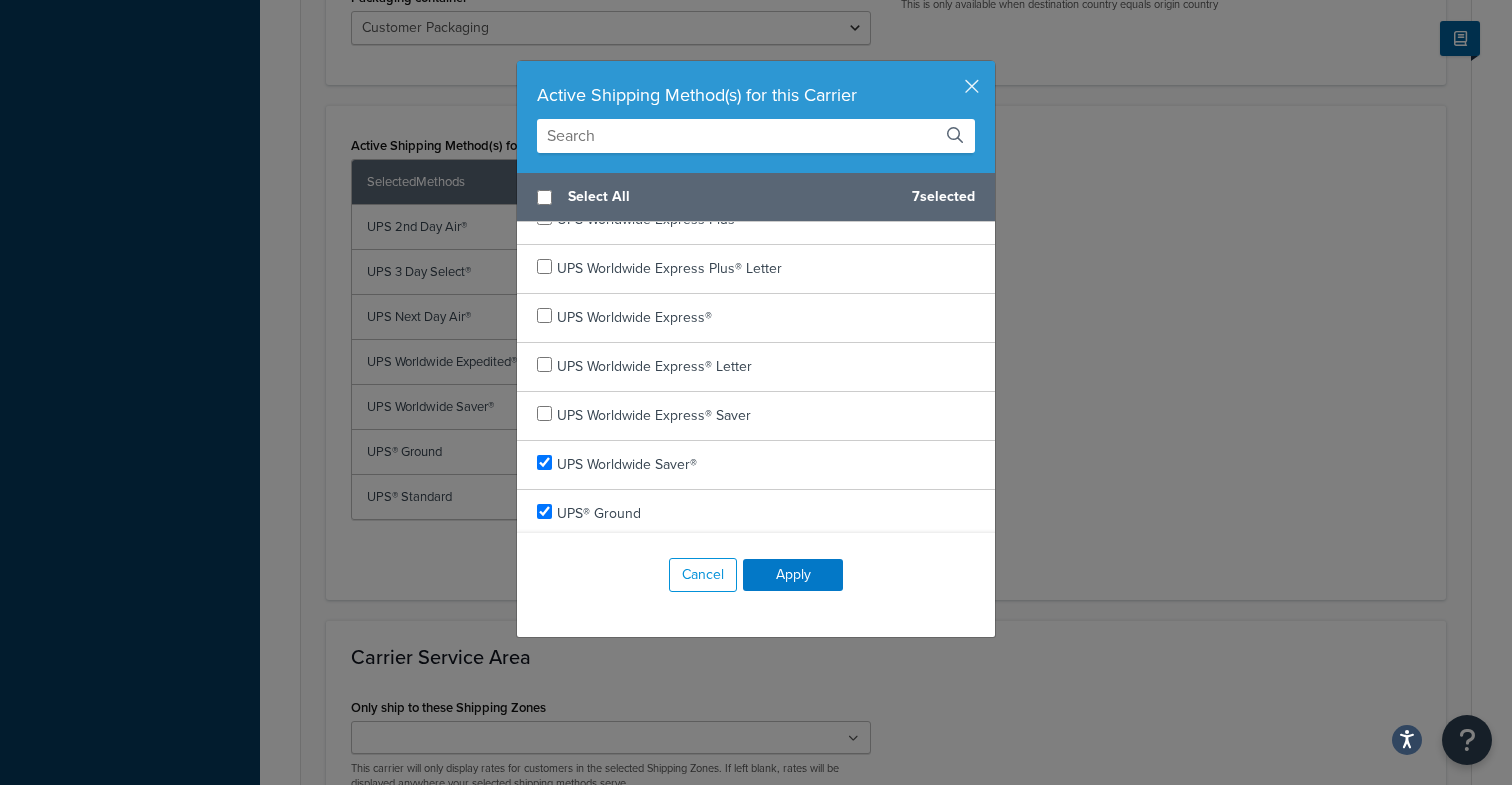 scroll, scrollTop: 1158, scrollLeft: 0, axis: vertical 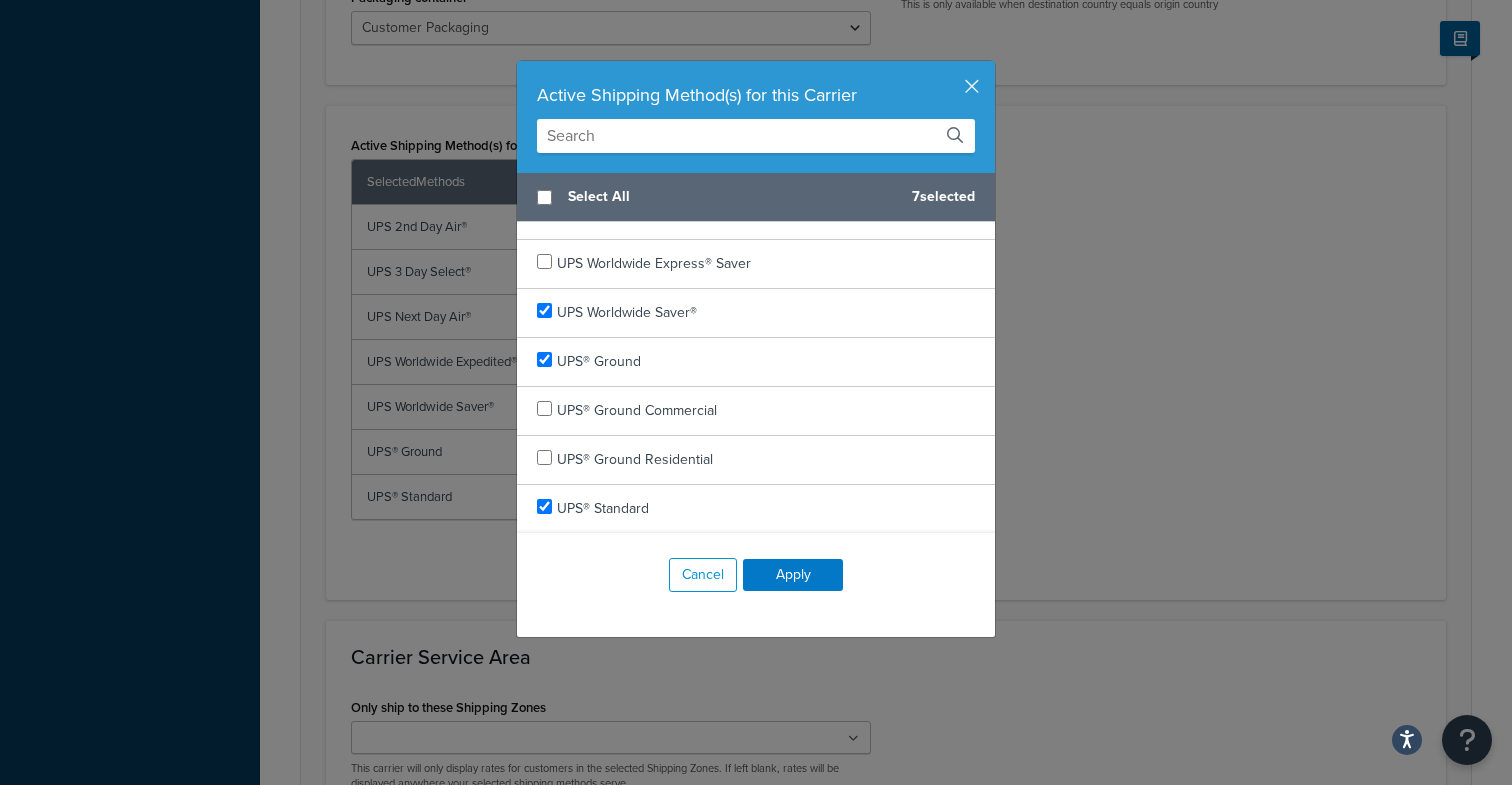 click at bounding box center [756, 136] 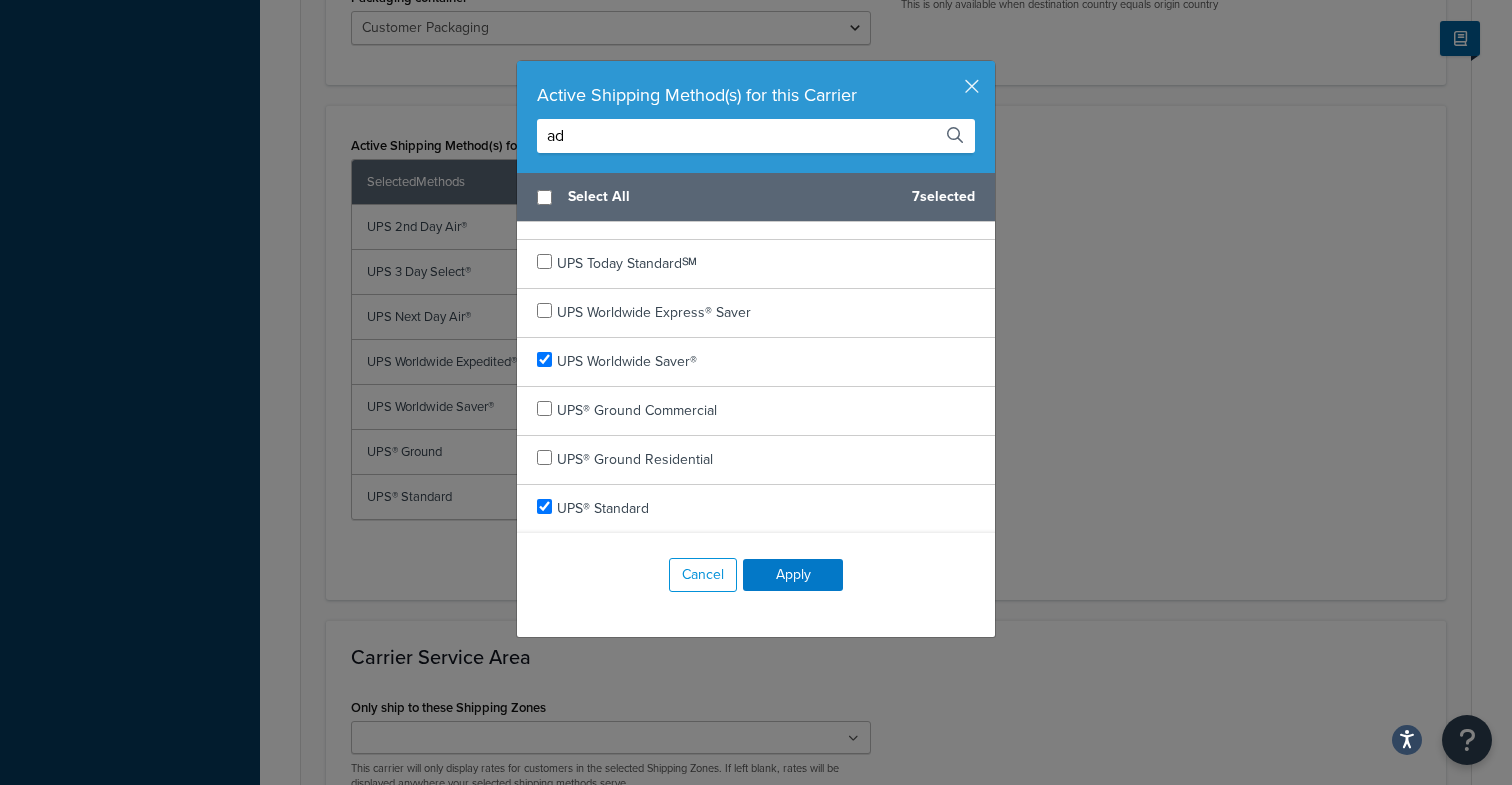 scroll, scrollTop: 0, scrollLeft: 0, axis: both 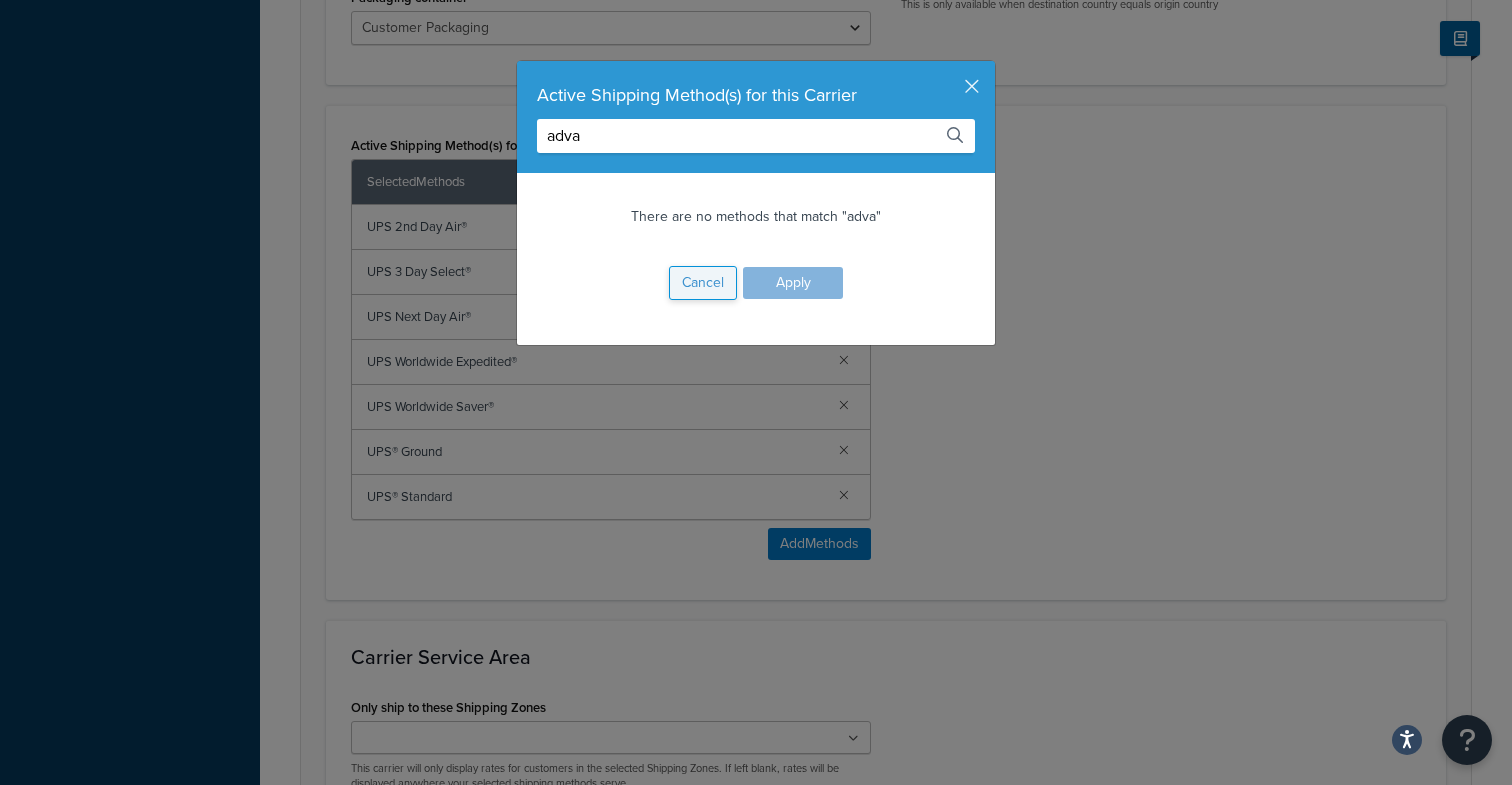 type on "adva" 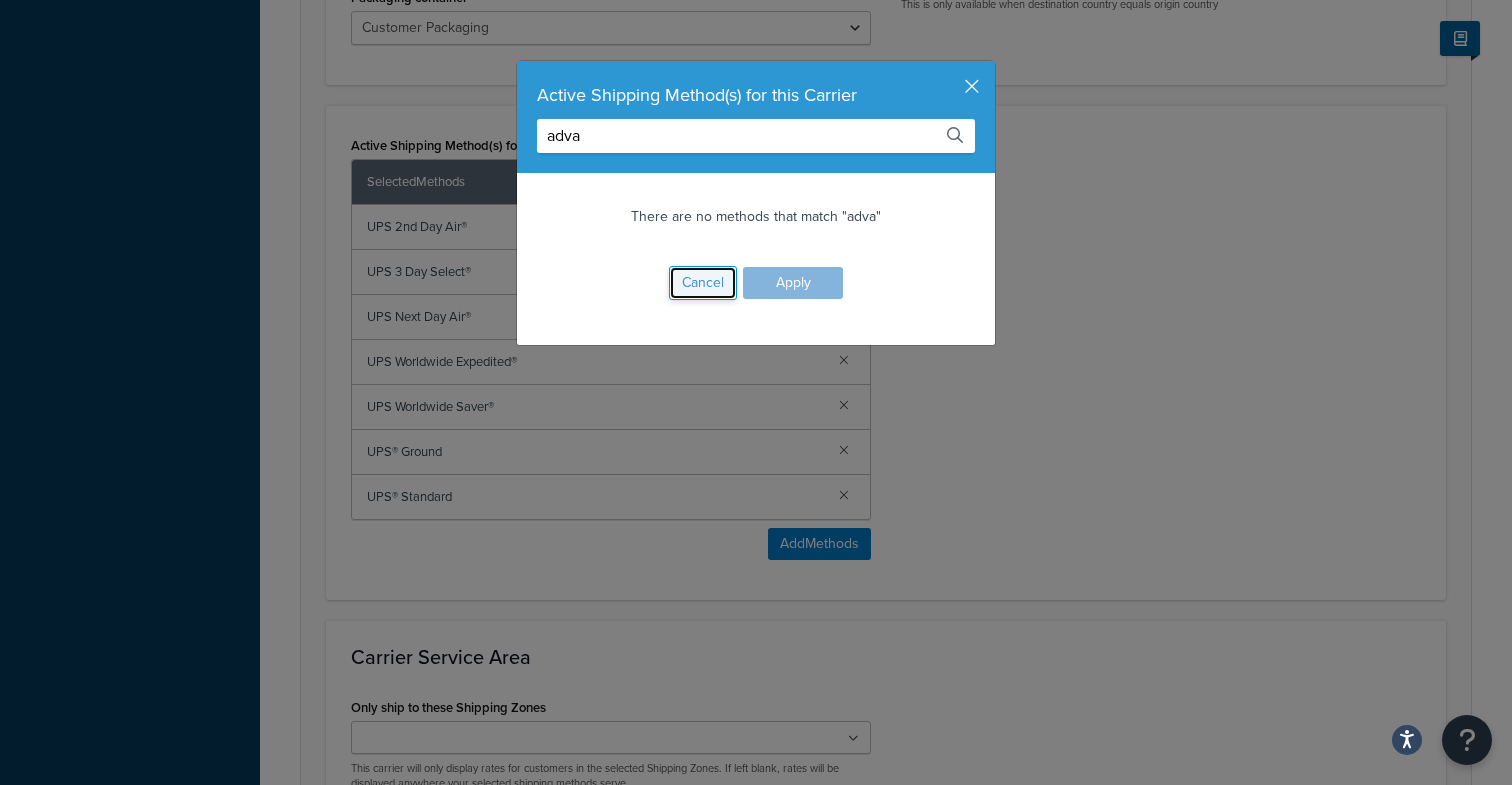 click on "Cancel" at bounding box center [703, 283] 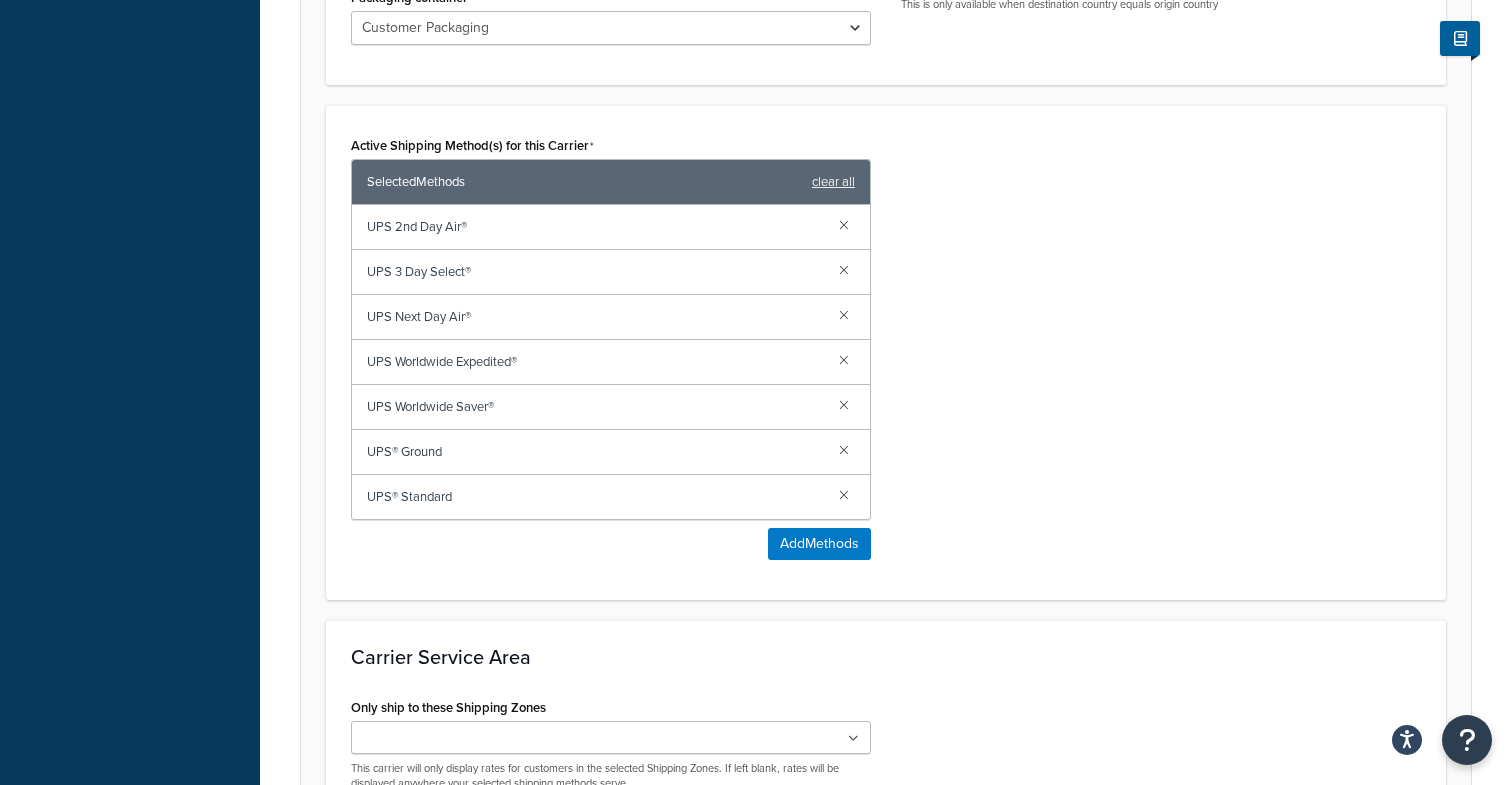 scroll, scrollTop: 0, scrollLeft: 0, axis: both 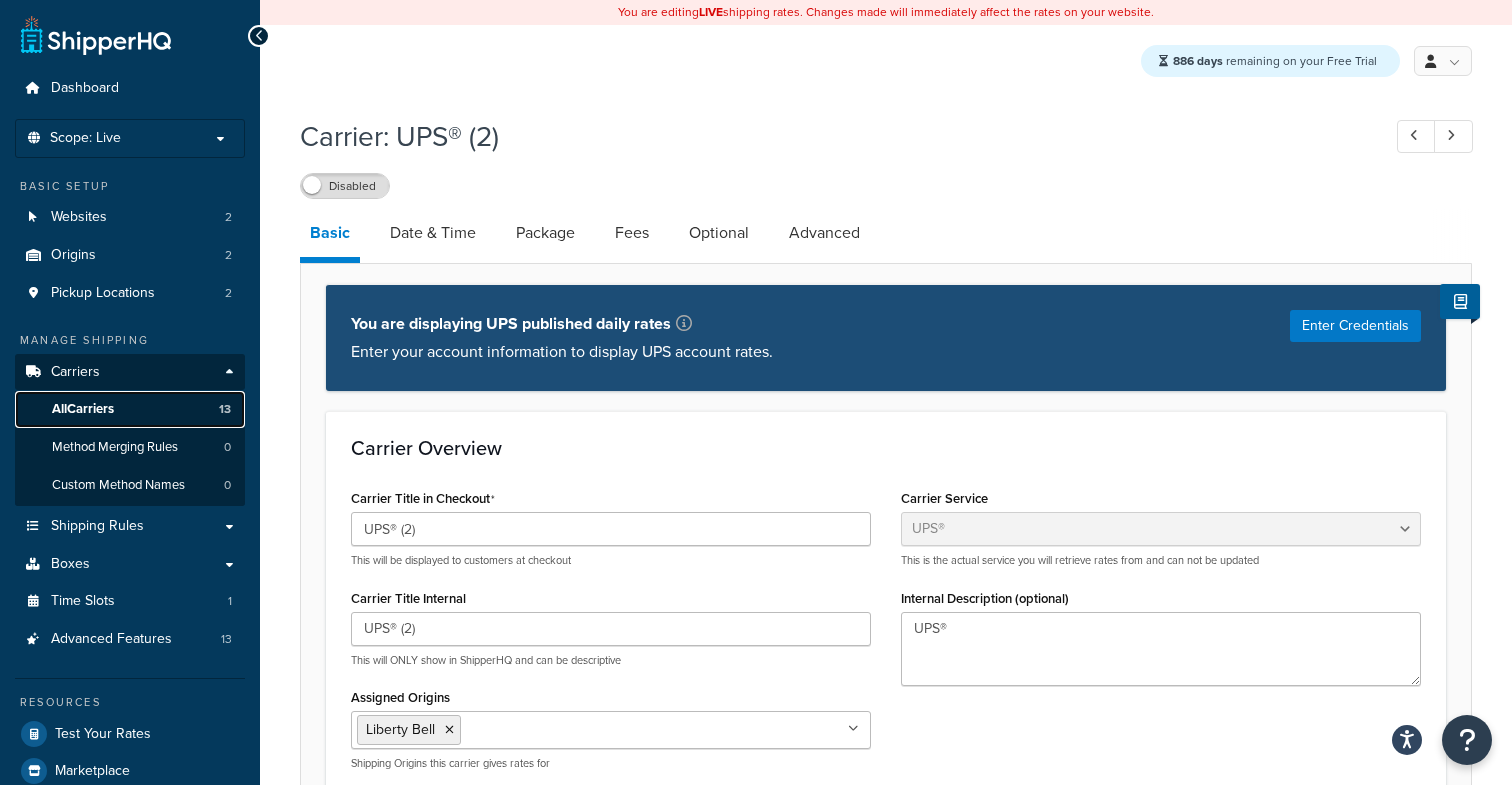 click on "All  Carriers" at bounding box center [83, 409] 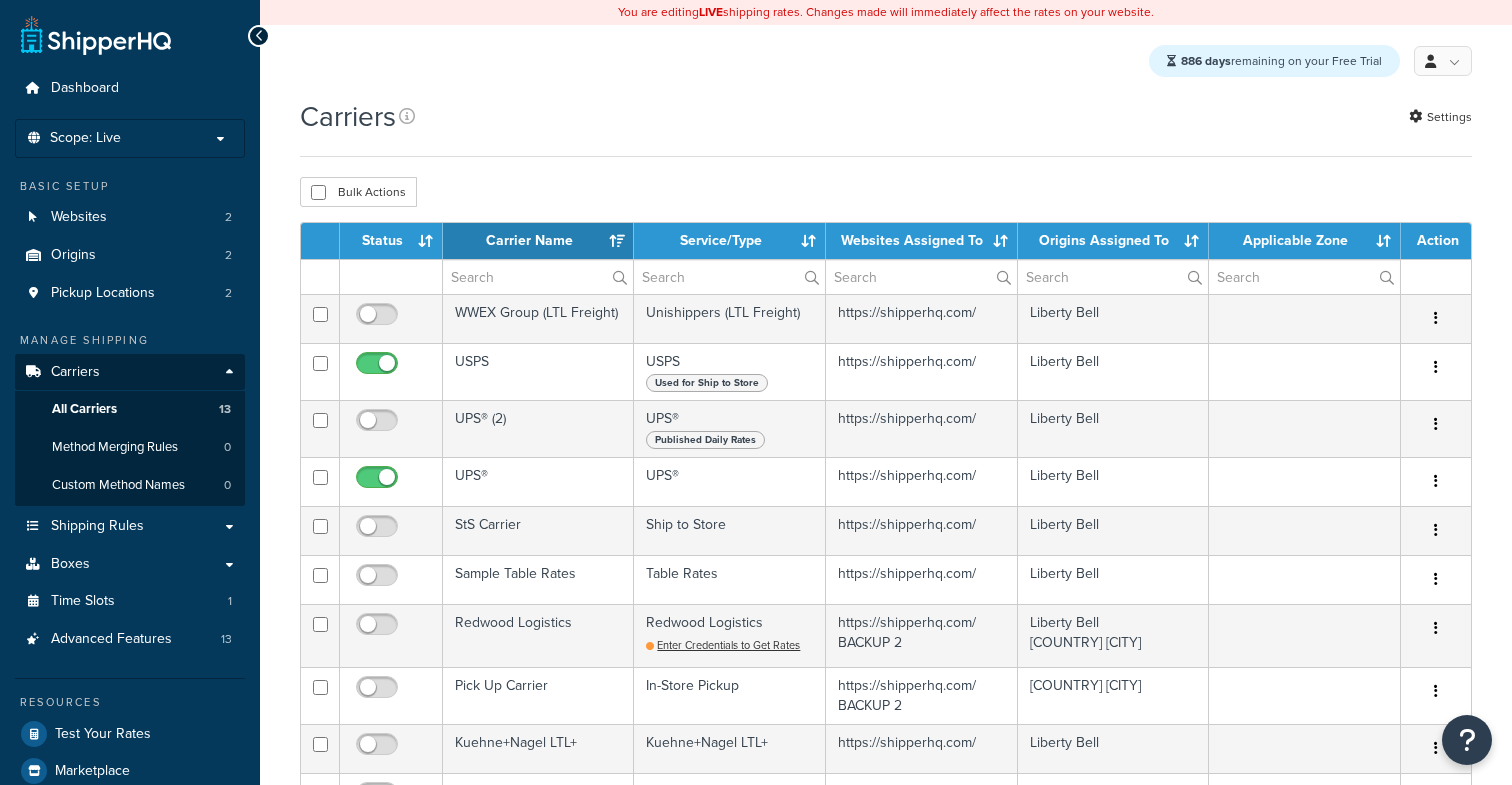 select on "15" 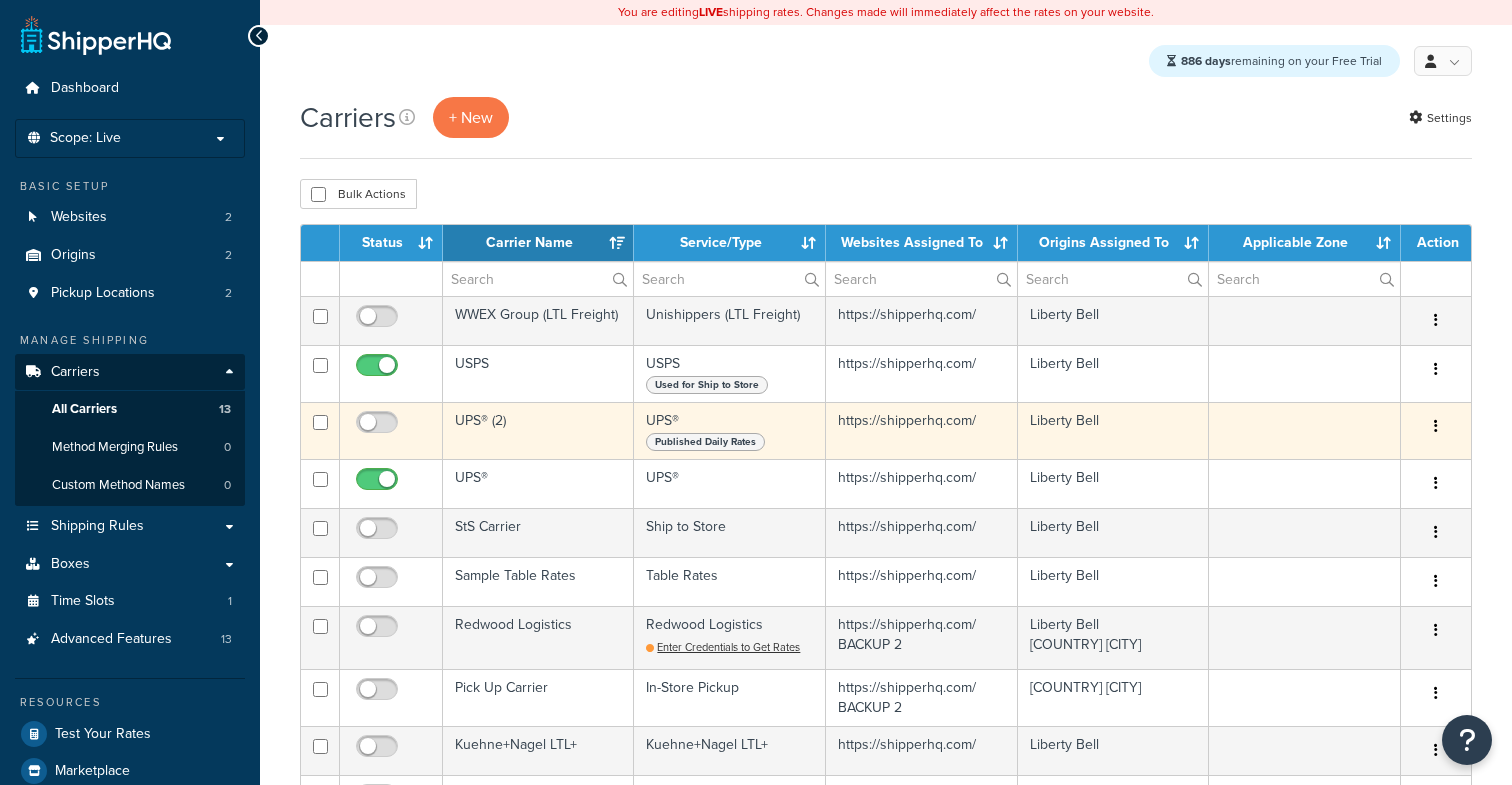 scroll, scrollTop: 0, scrollLeft: 0, axis: both 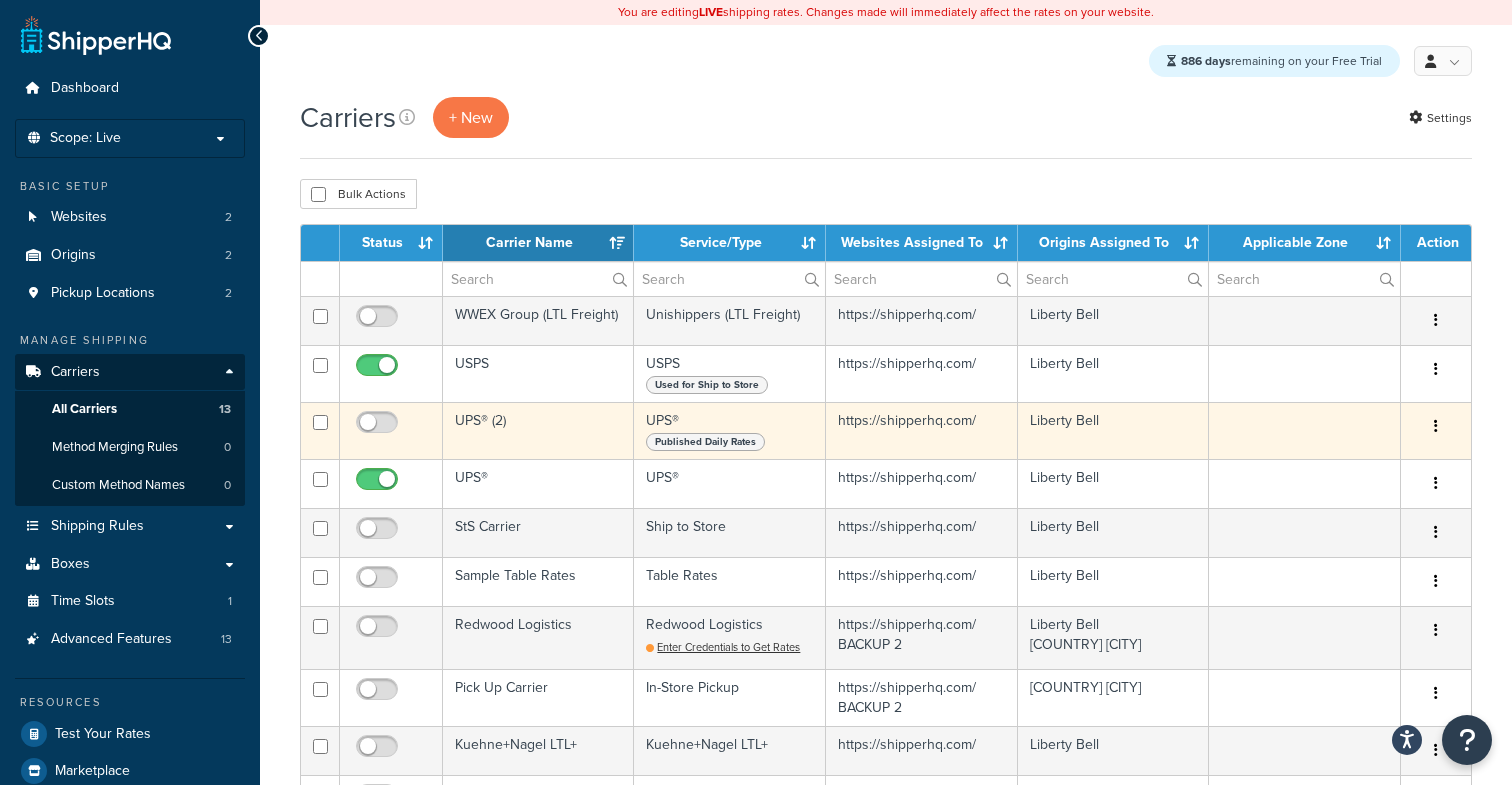 click at bounding box center (1436, 426) 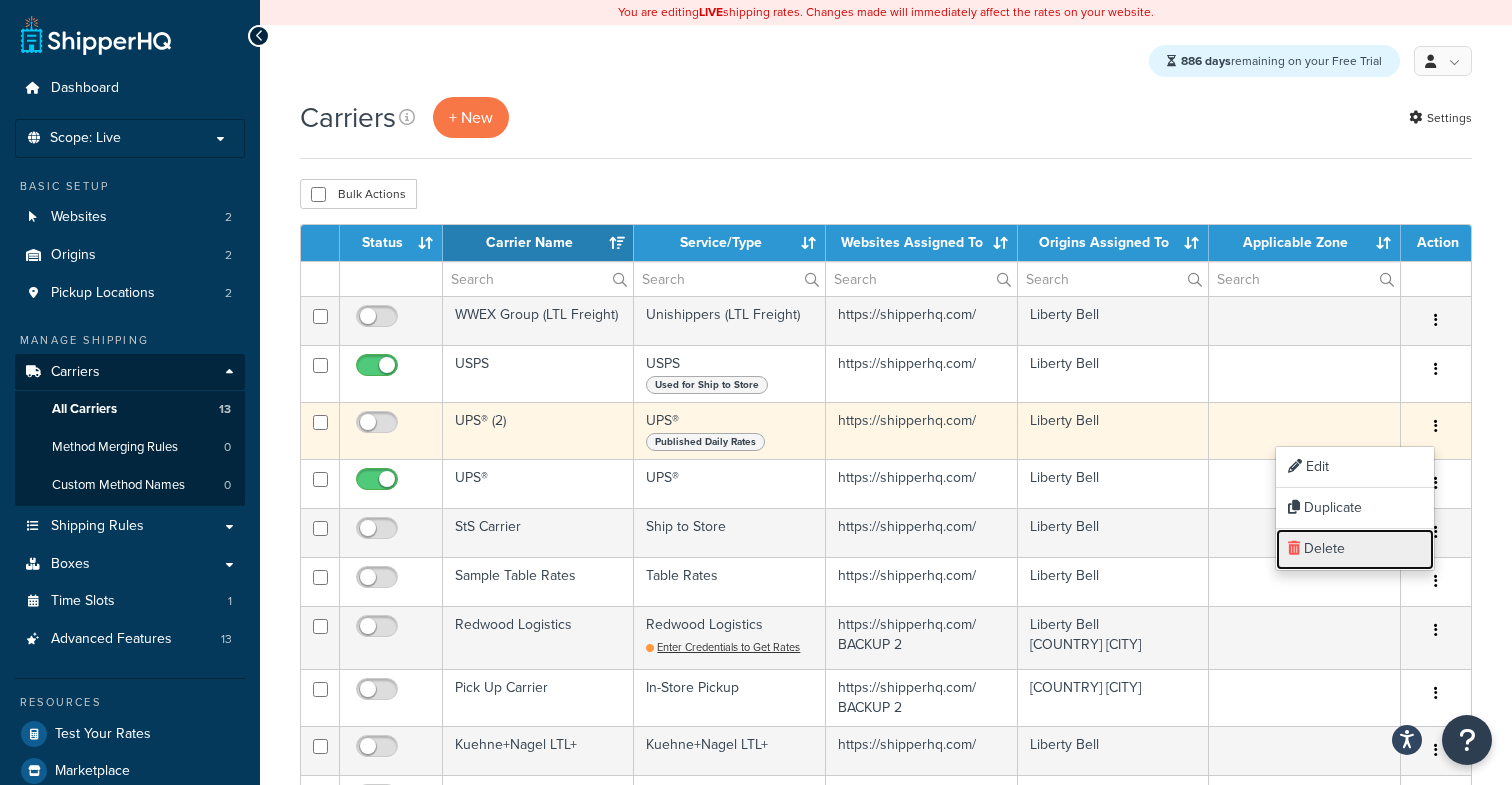 click on "Delete" at bounding box center [1355, 549] 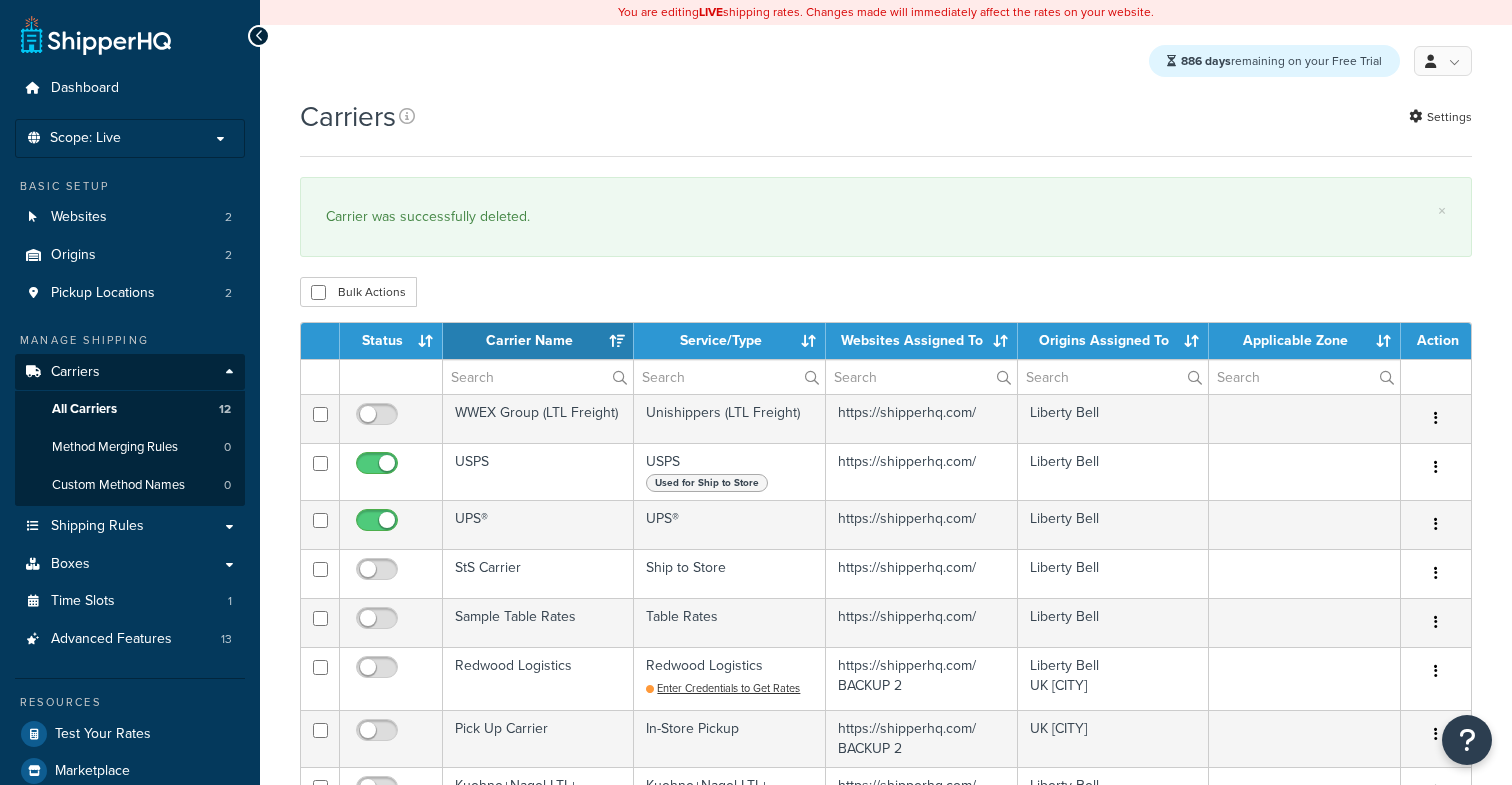 select on "15" 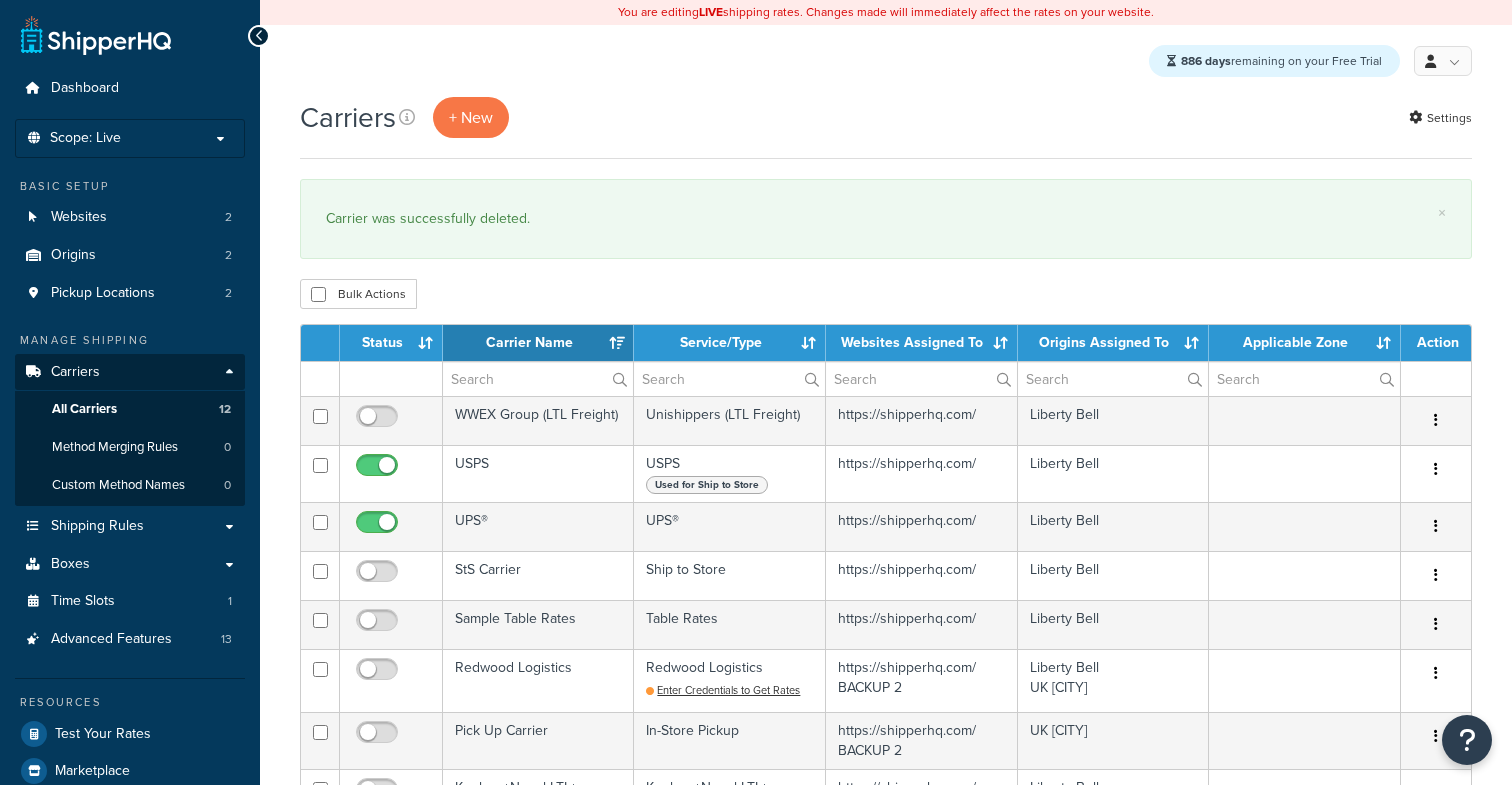 scroll, scrollTop: 0, scrollLeft: 0, axis: both 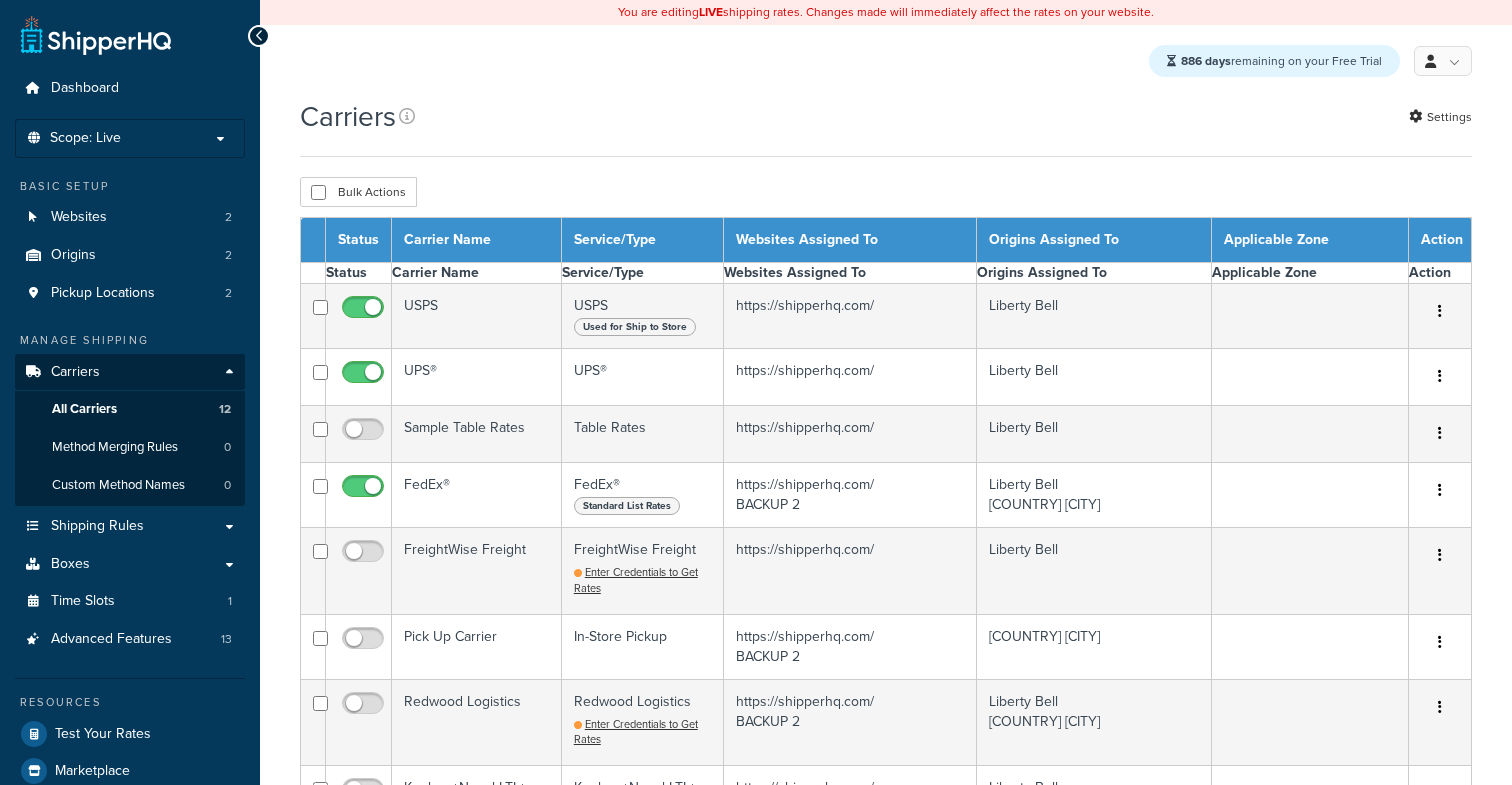 select on "15" 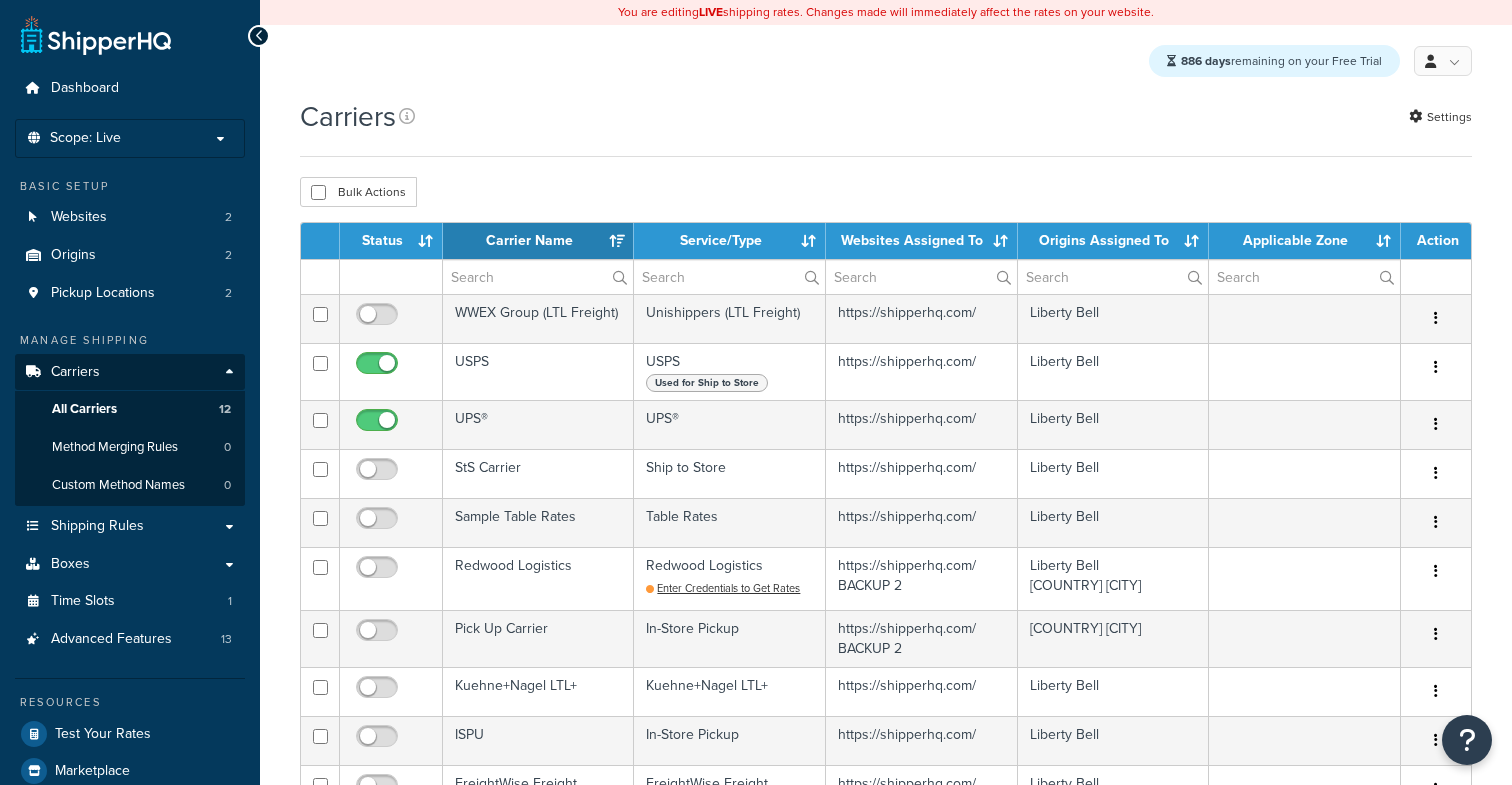 scroll, scrollTop: 0, scrollLeft: 0, axis: both 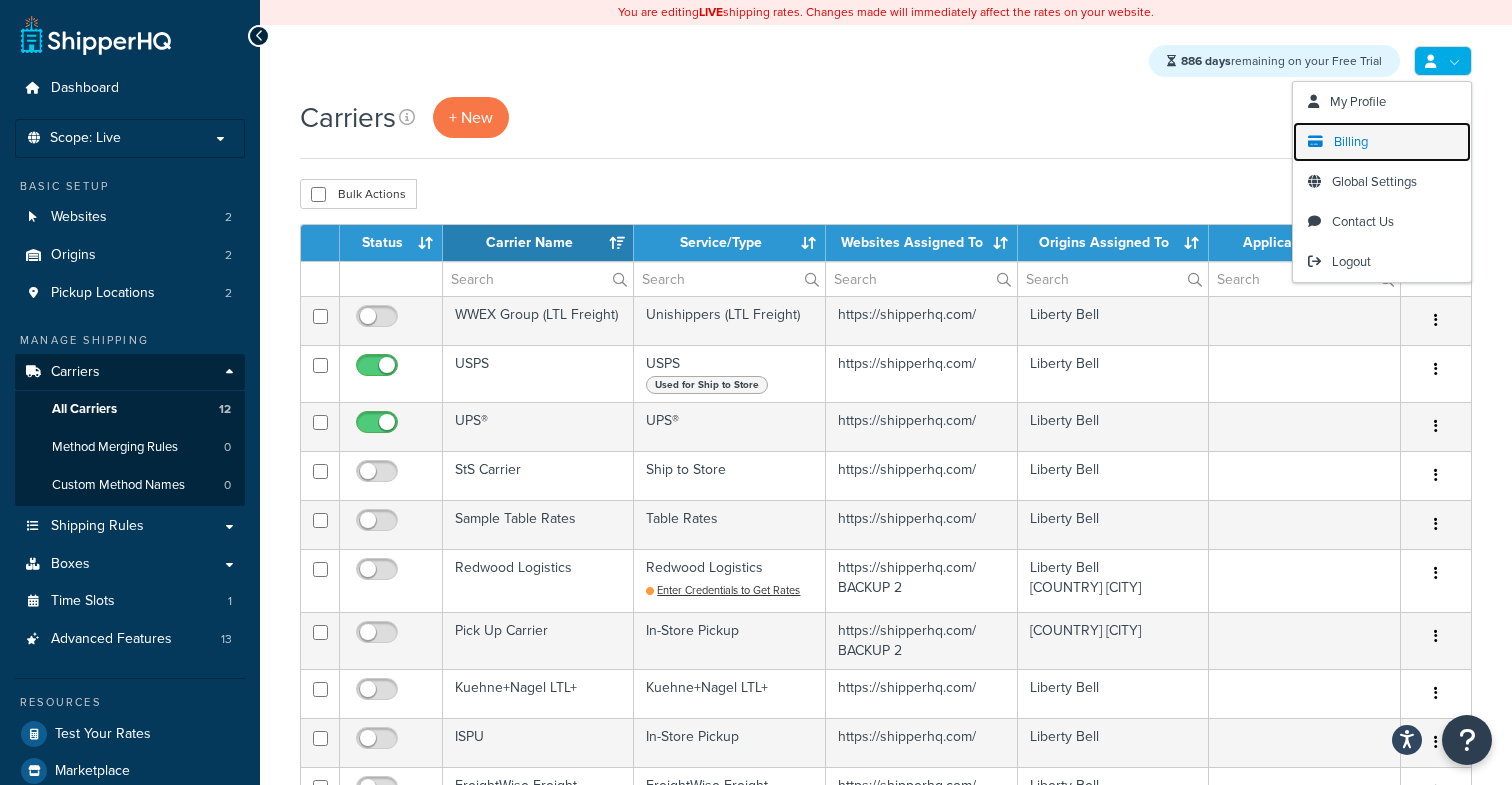 click on "Billing" at bounding box center (1351, 141) 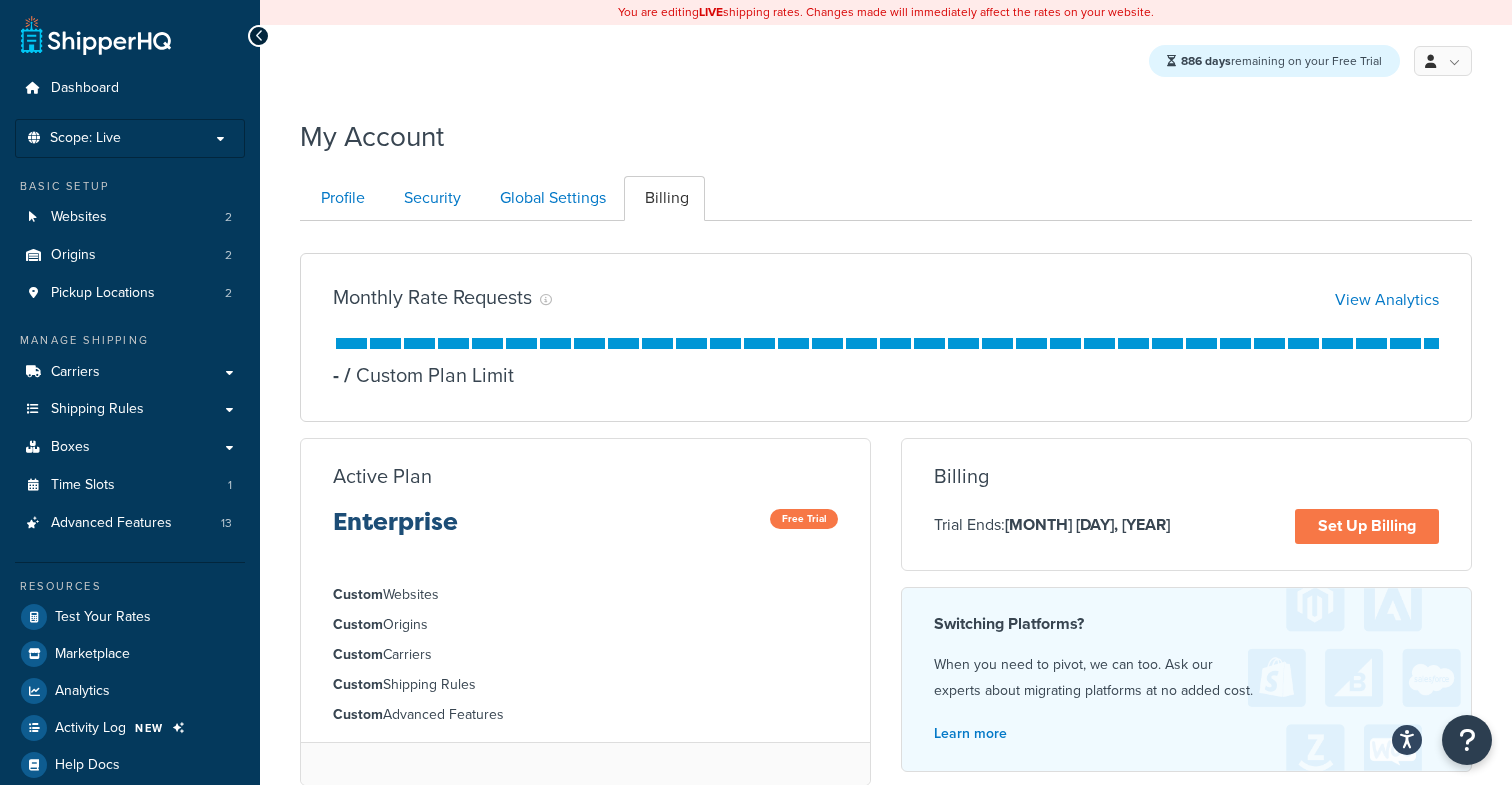 scroll, scrollTop: 0, scrollLeft: 0, axis: both 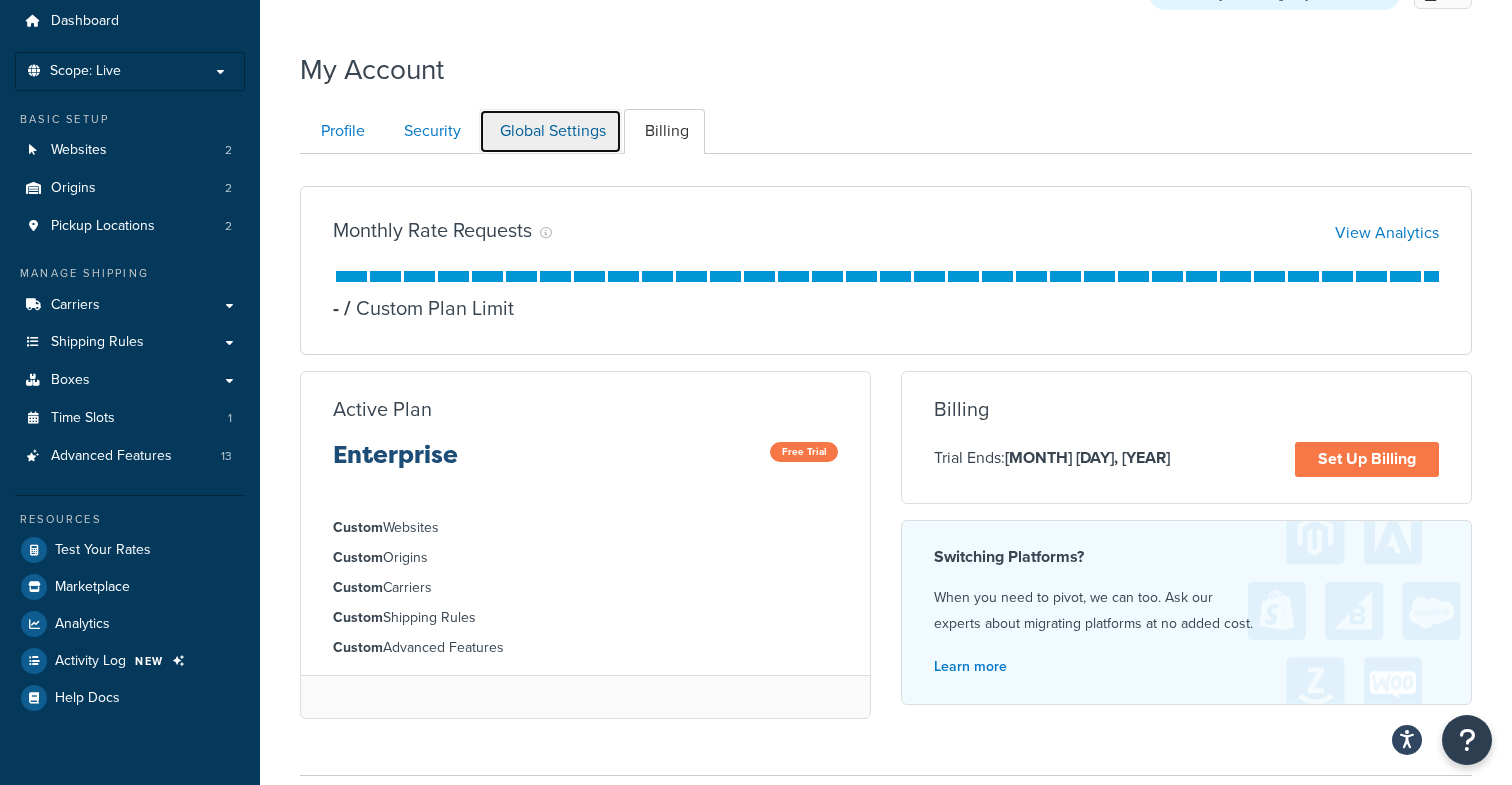 click on "Global Settings" at bounding box center [550, 131] 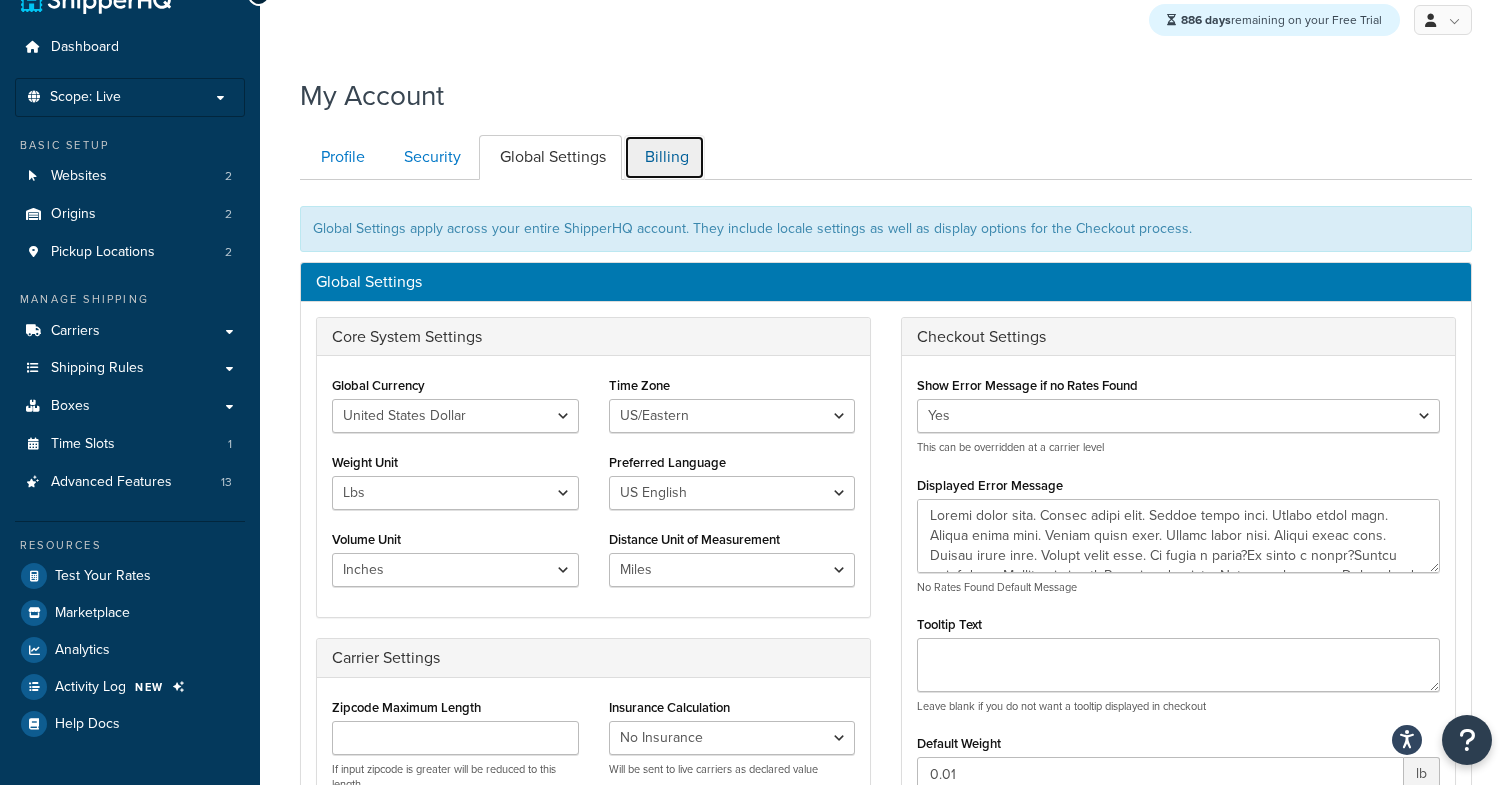 click on "Billing" at bounding box center (664, 157) 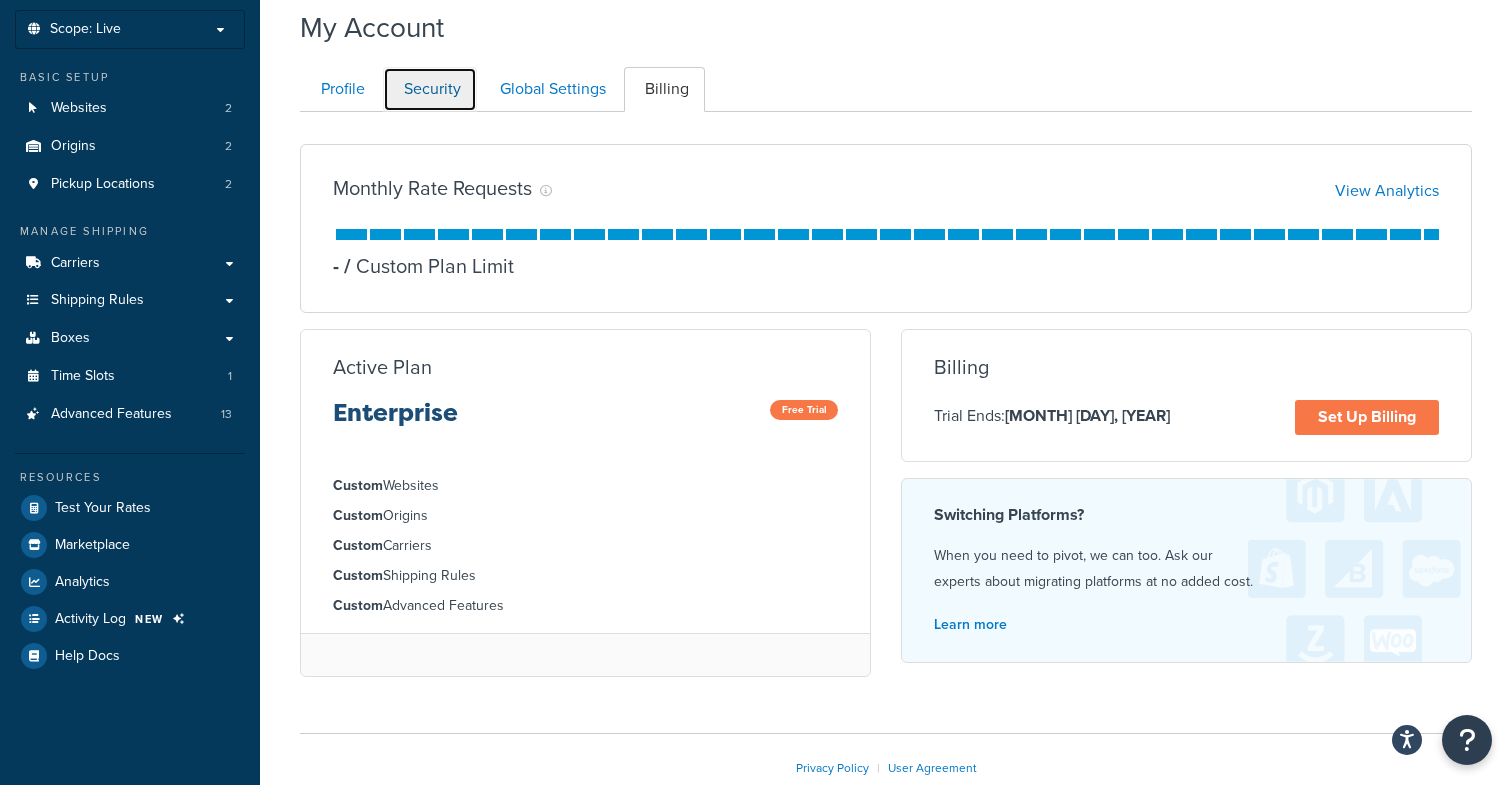 click on "Security" at bounding box center (430, 89) 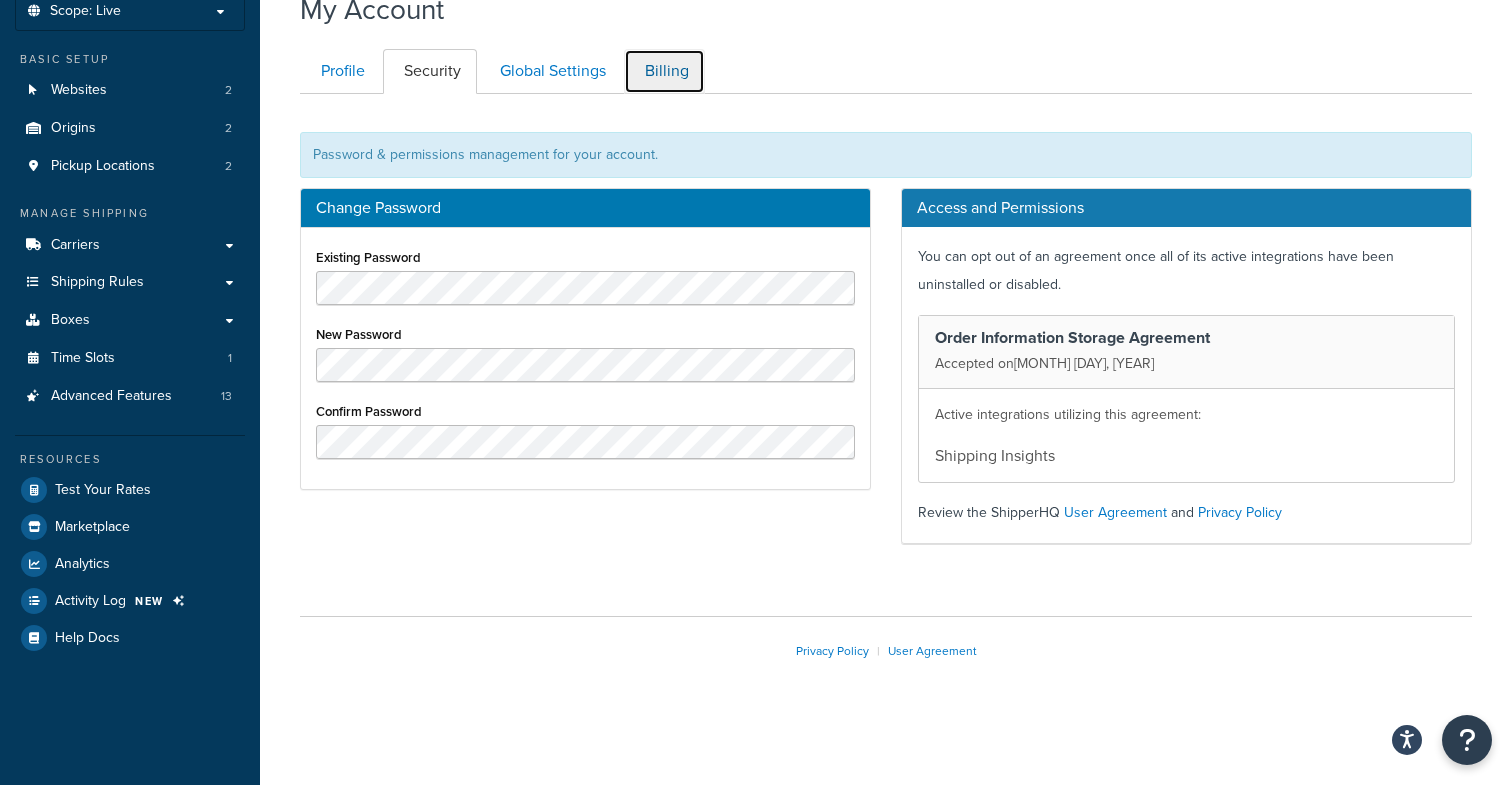 click on "Billing" at bounding box center [664, 71] 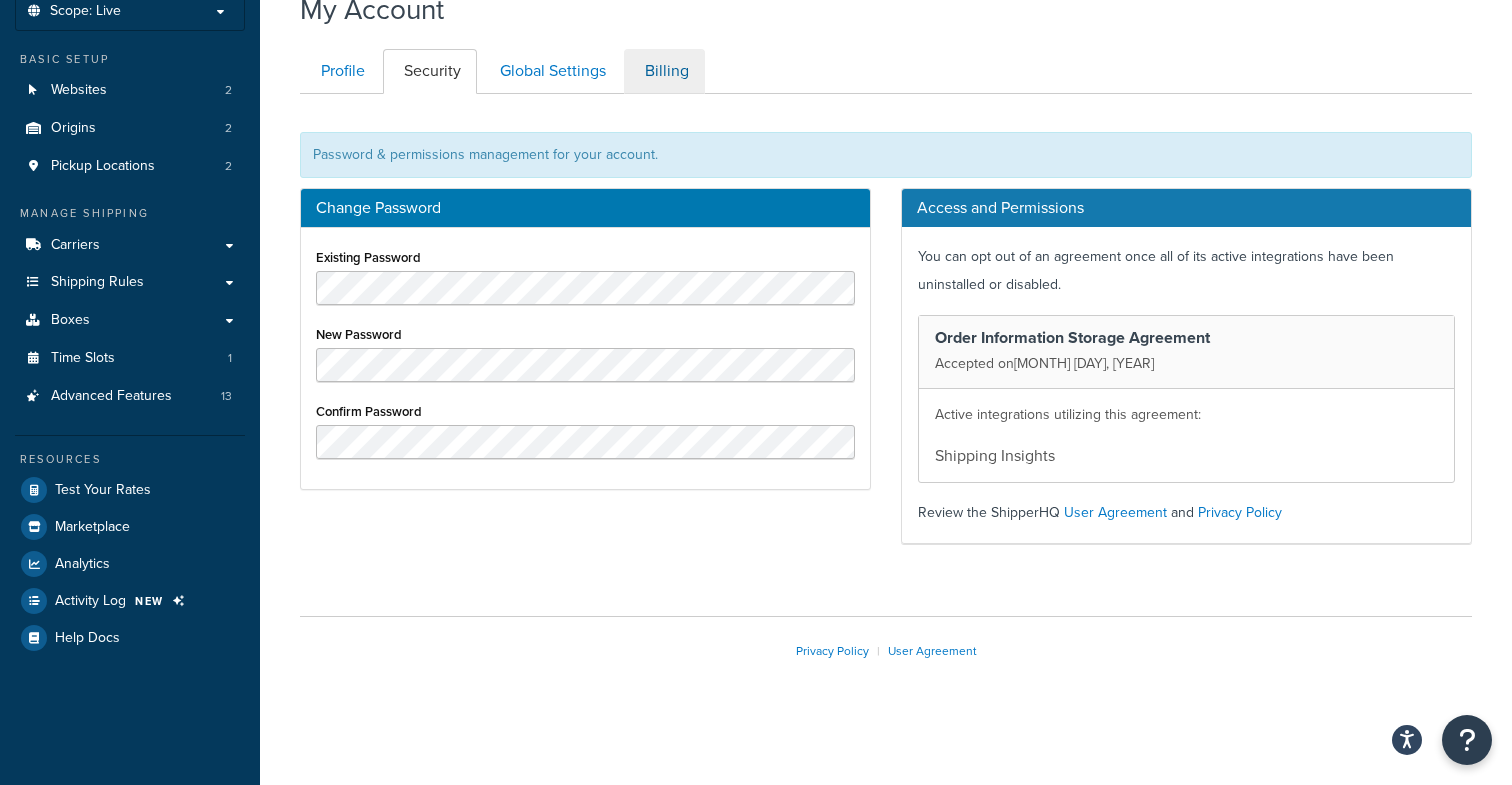 scroll, scrollTop: 222, scrollLeft: 0, axis: vertical 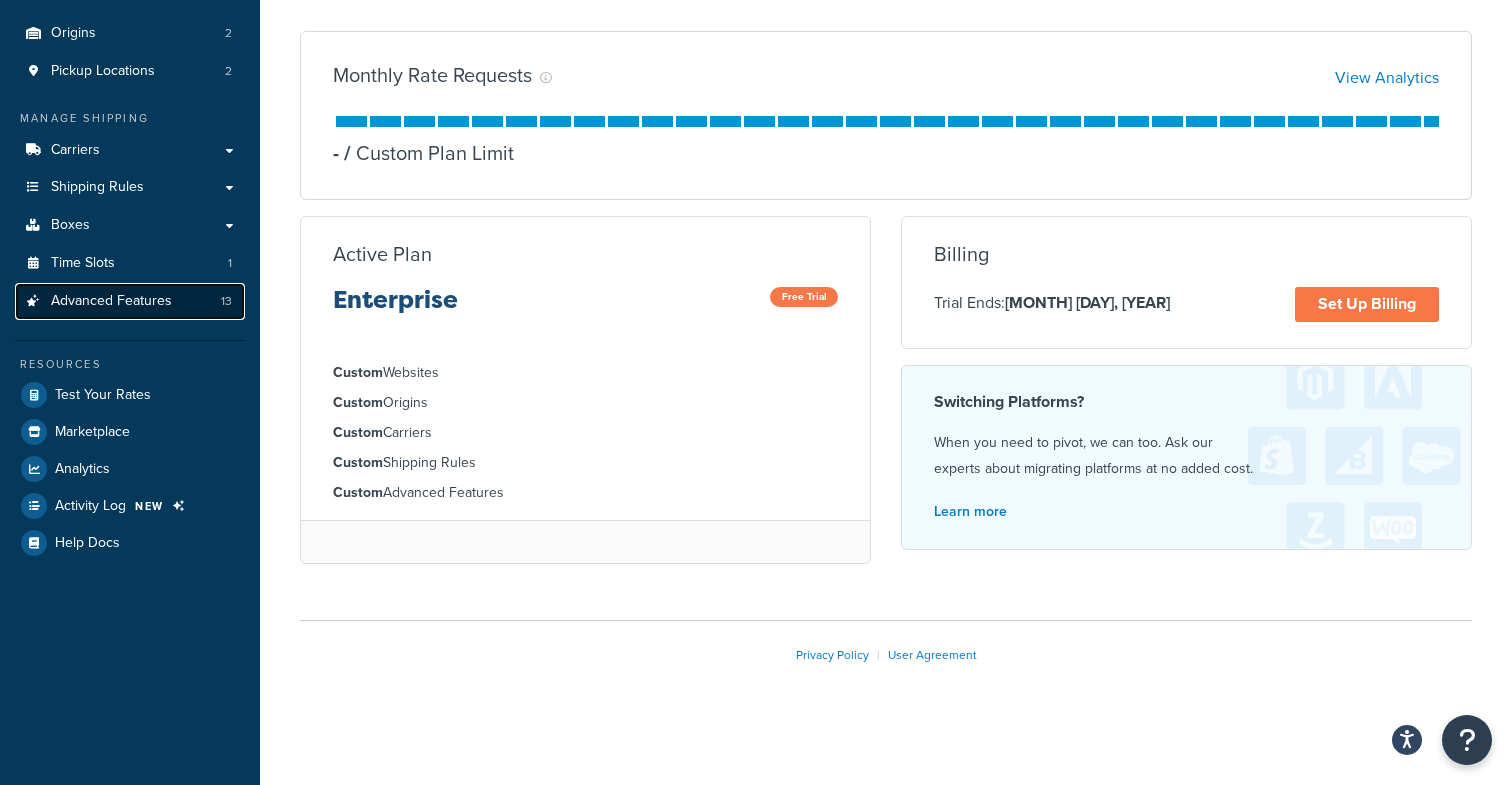 click on "Advanced Features" at bounding box center (111, 301) 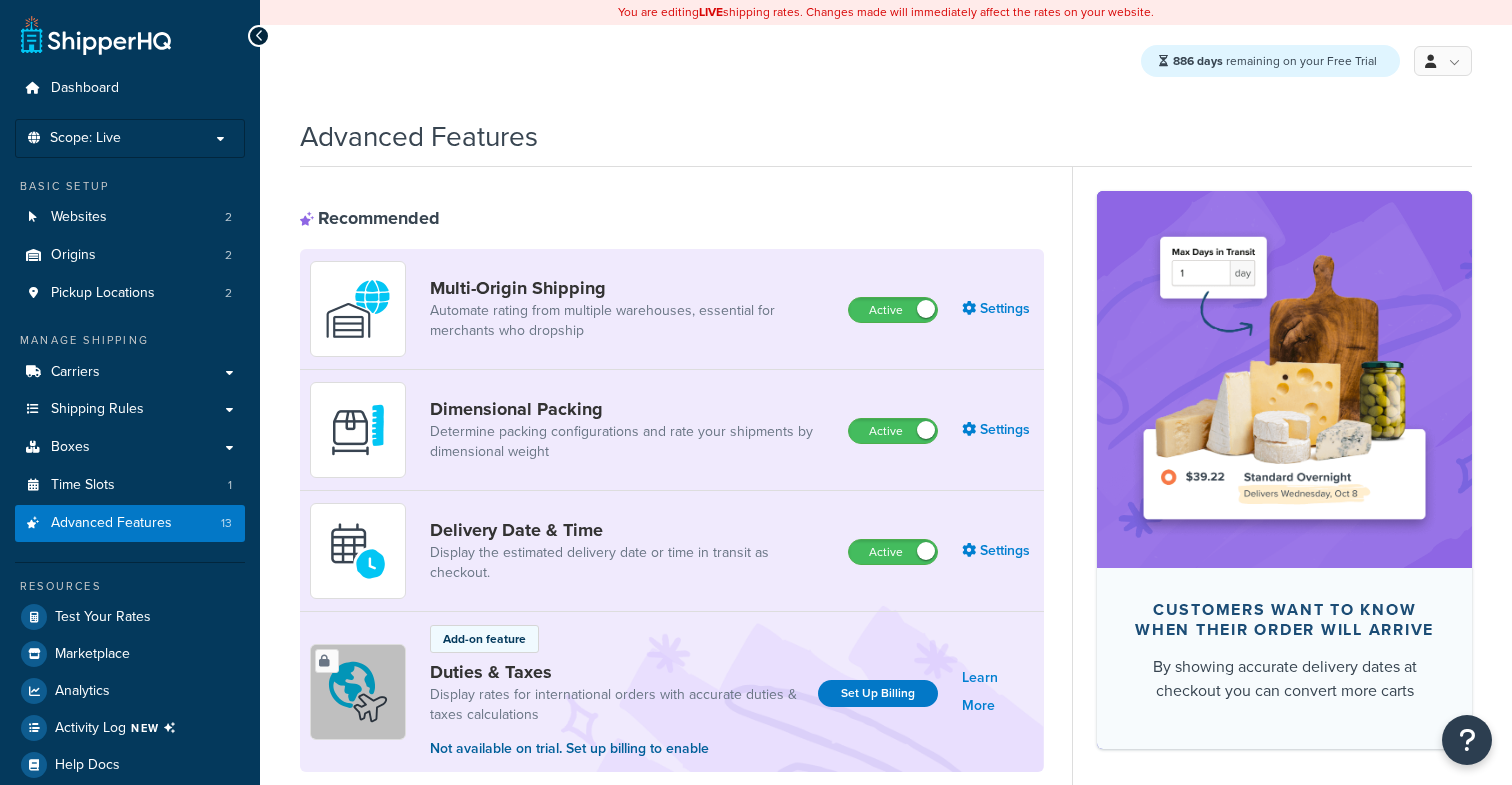 scroll, scrollTop: 0, scrollLeft: 0, axis: both 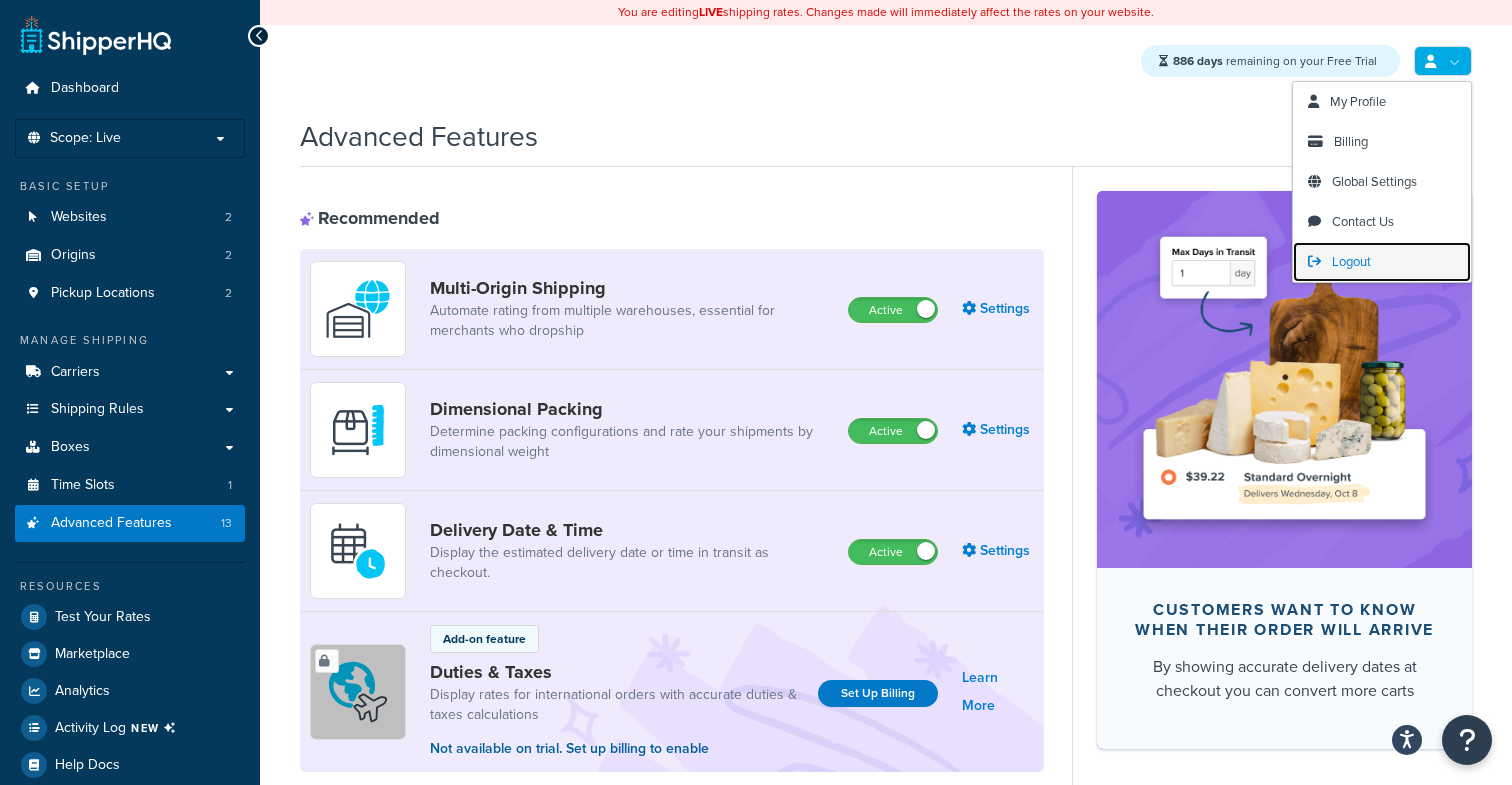 click on "Logout" at bounding box center [1351, 261] 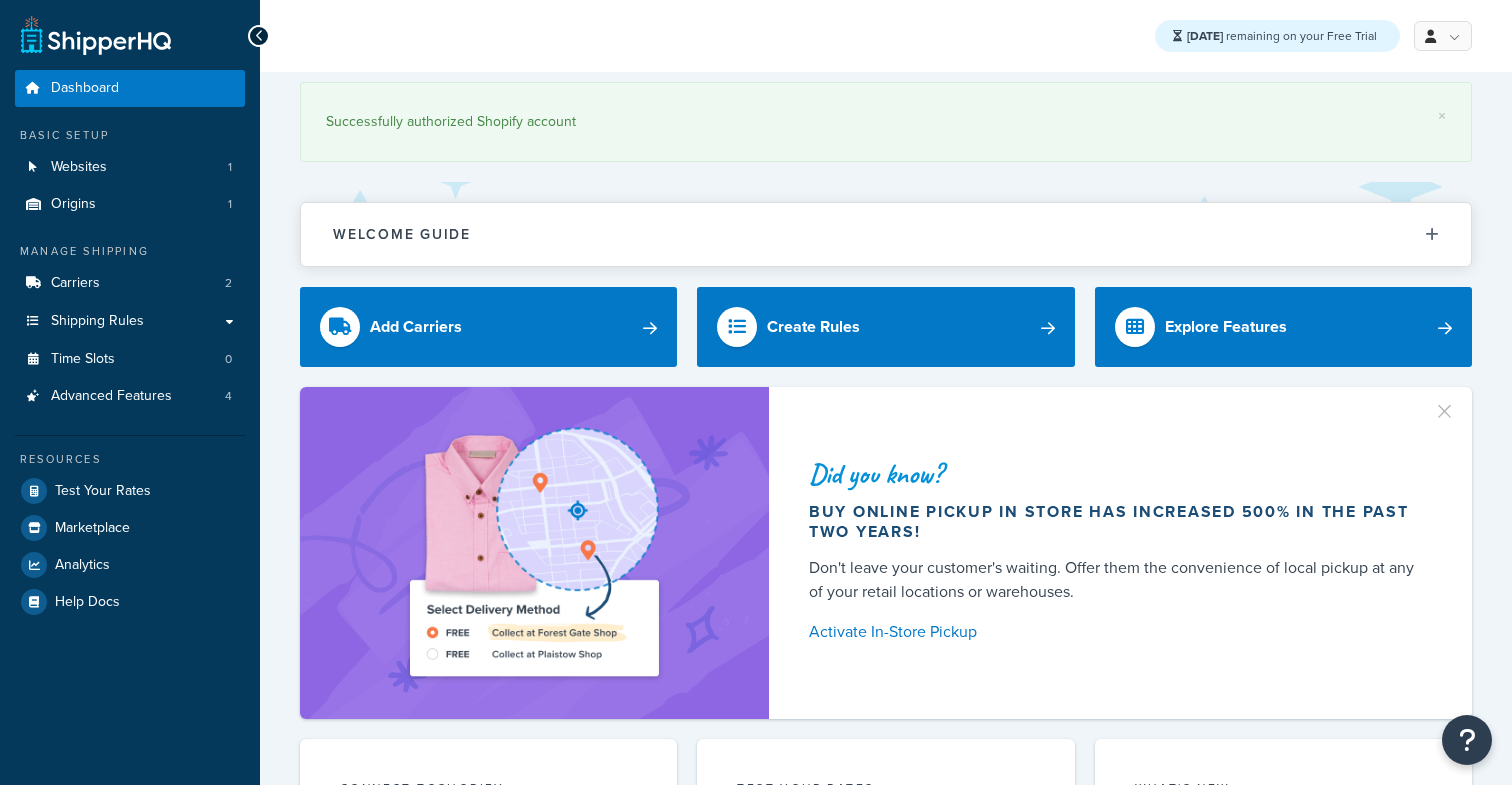 scroll, scrollTop: 0, scrollLeft: 0, axis: both 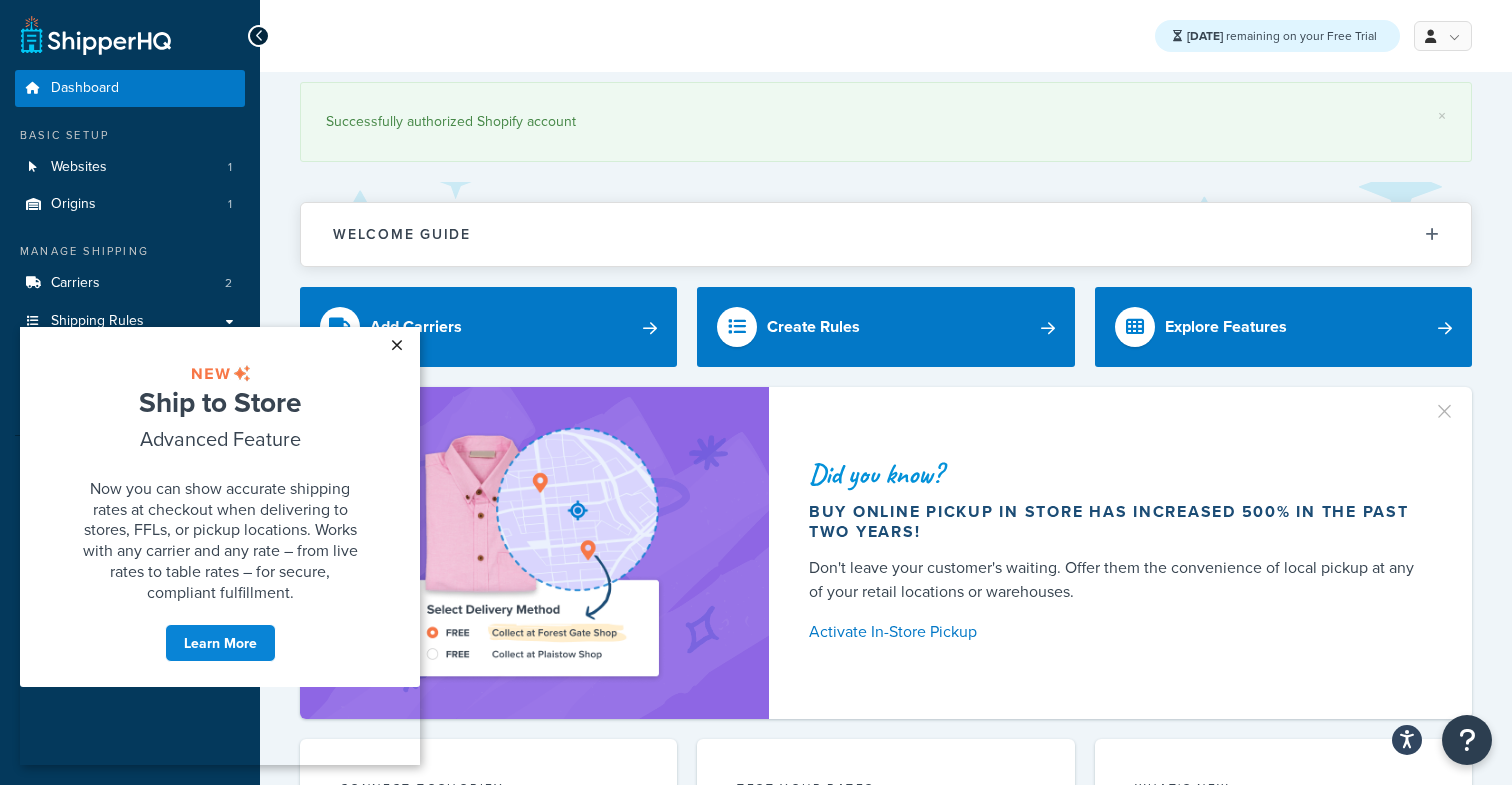 click on "×" at bounding box center (396, 345) 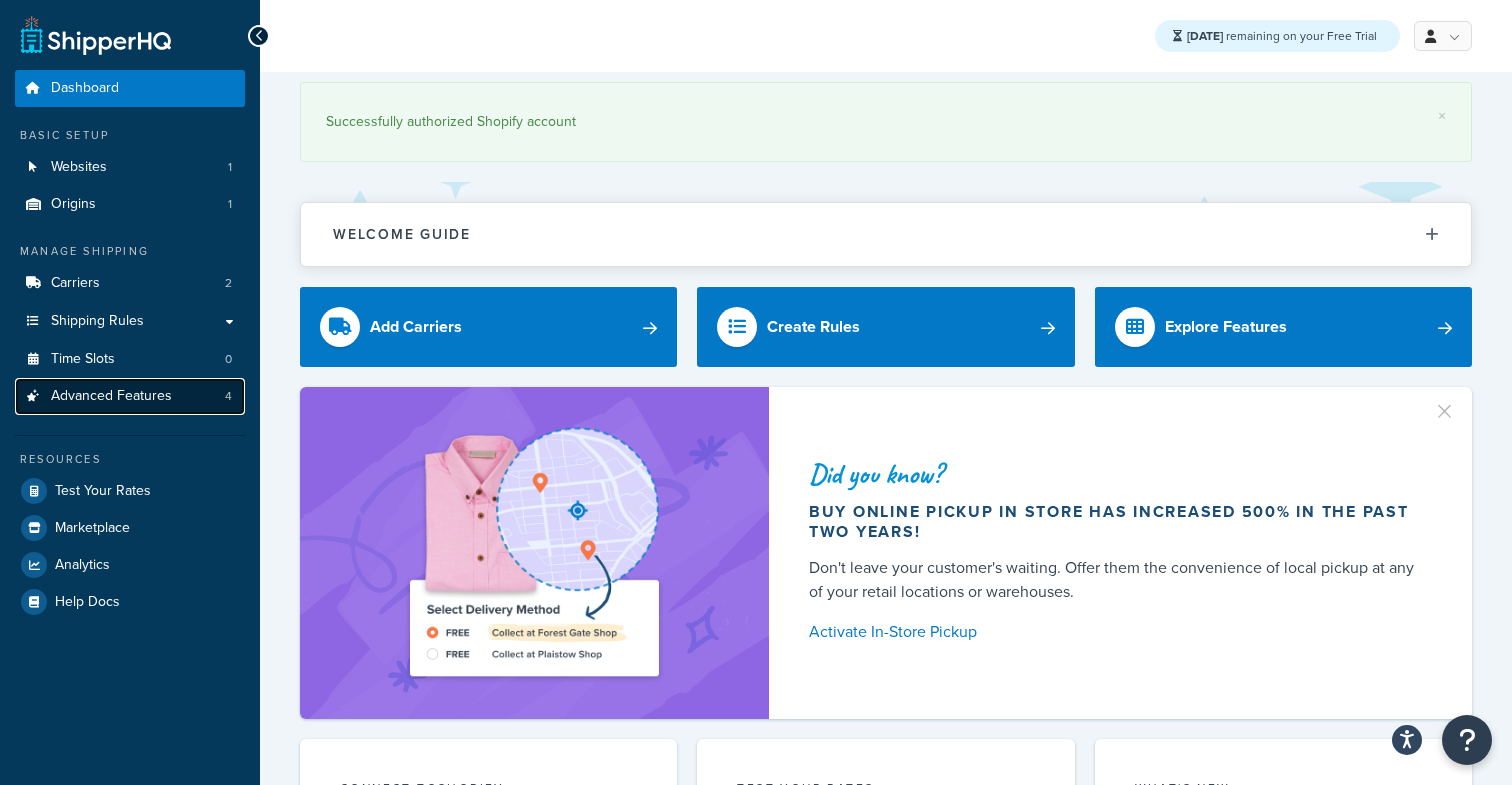 click on "Advanced Features 4" at bounding box center (130, 396) 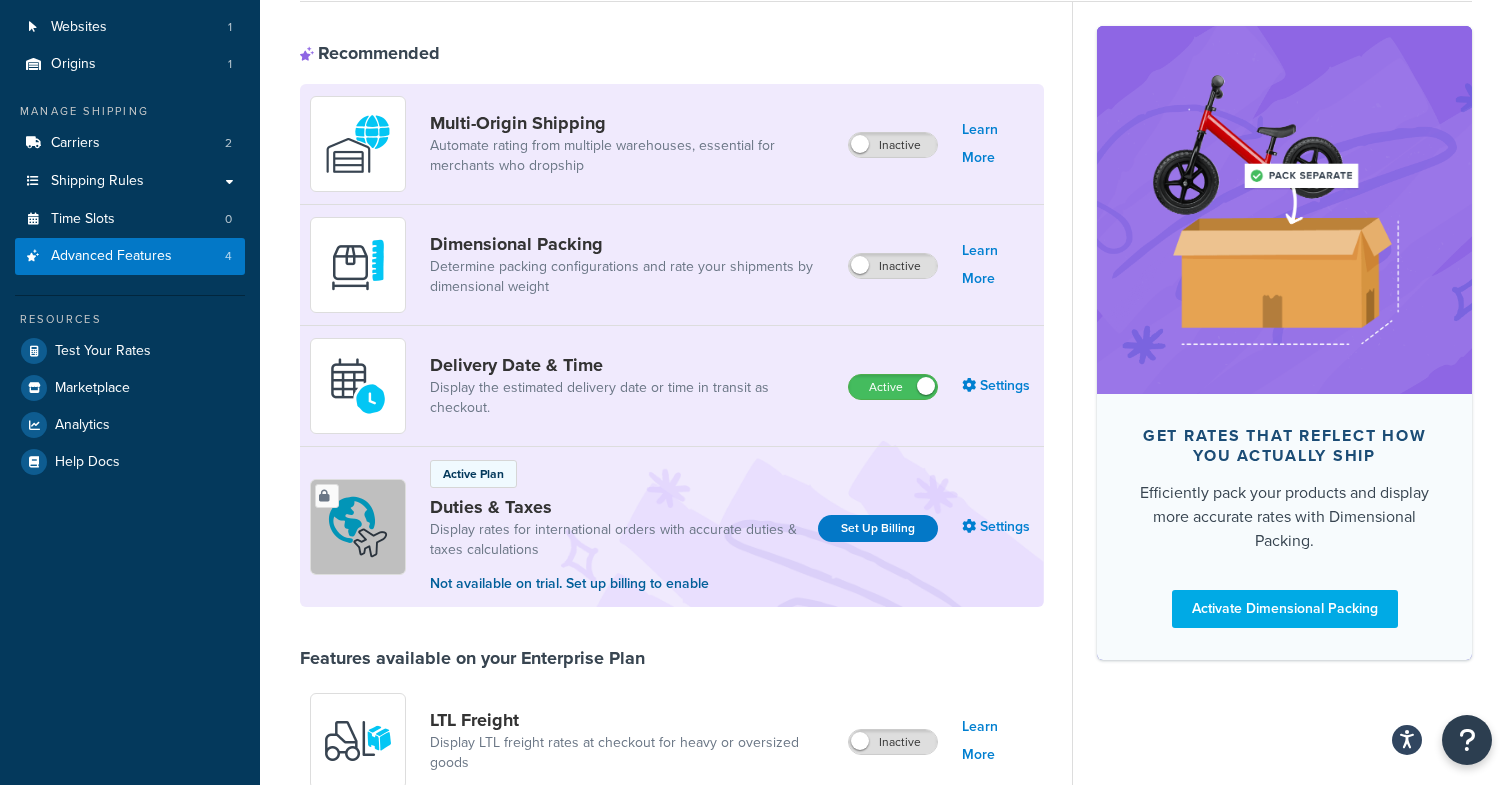 scroll, scrollTop: 0, scrollLeft: 0, axis: both 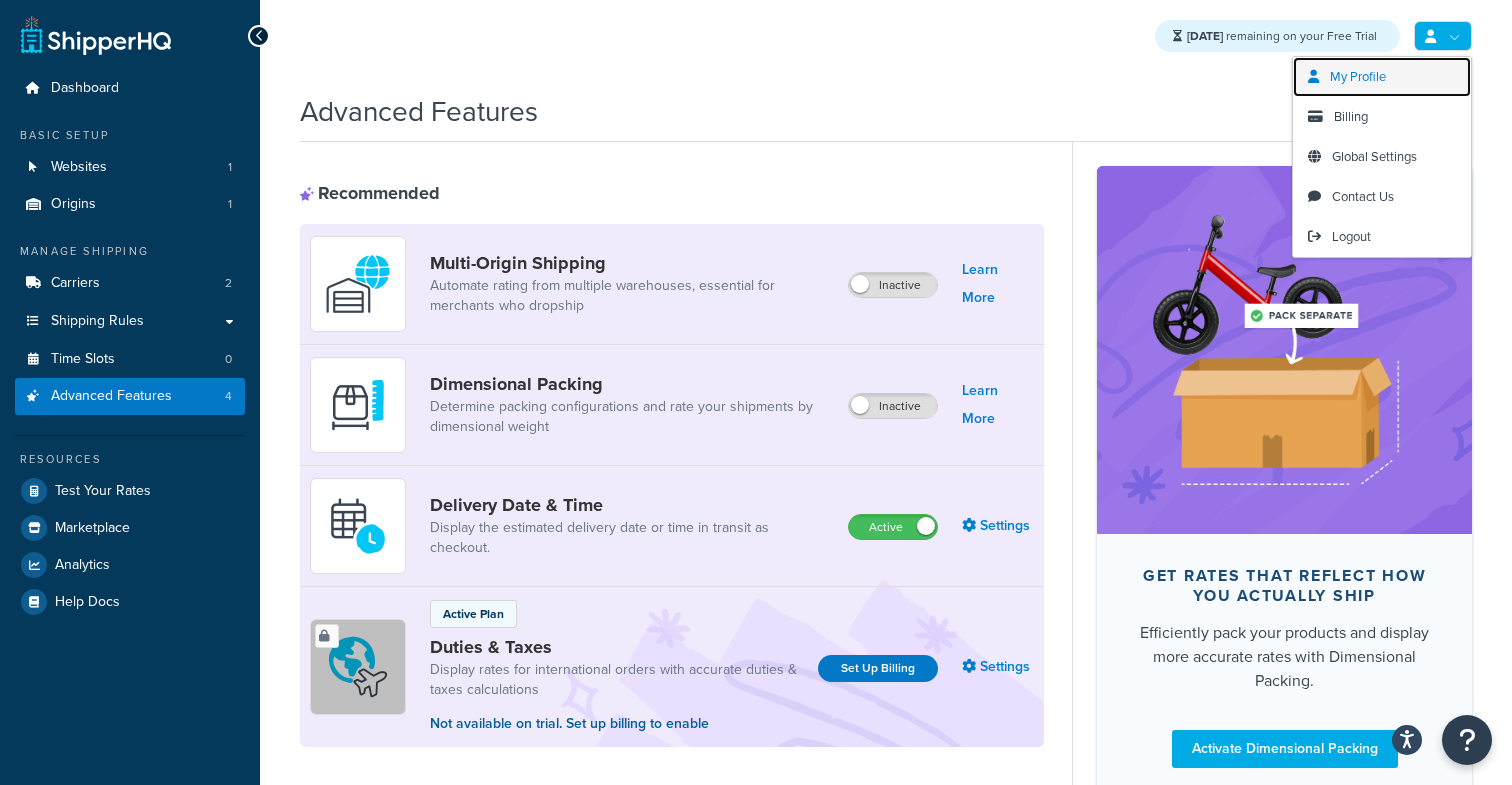 click on "My Profile" at bounding box center (1382, 77) 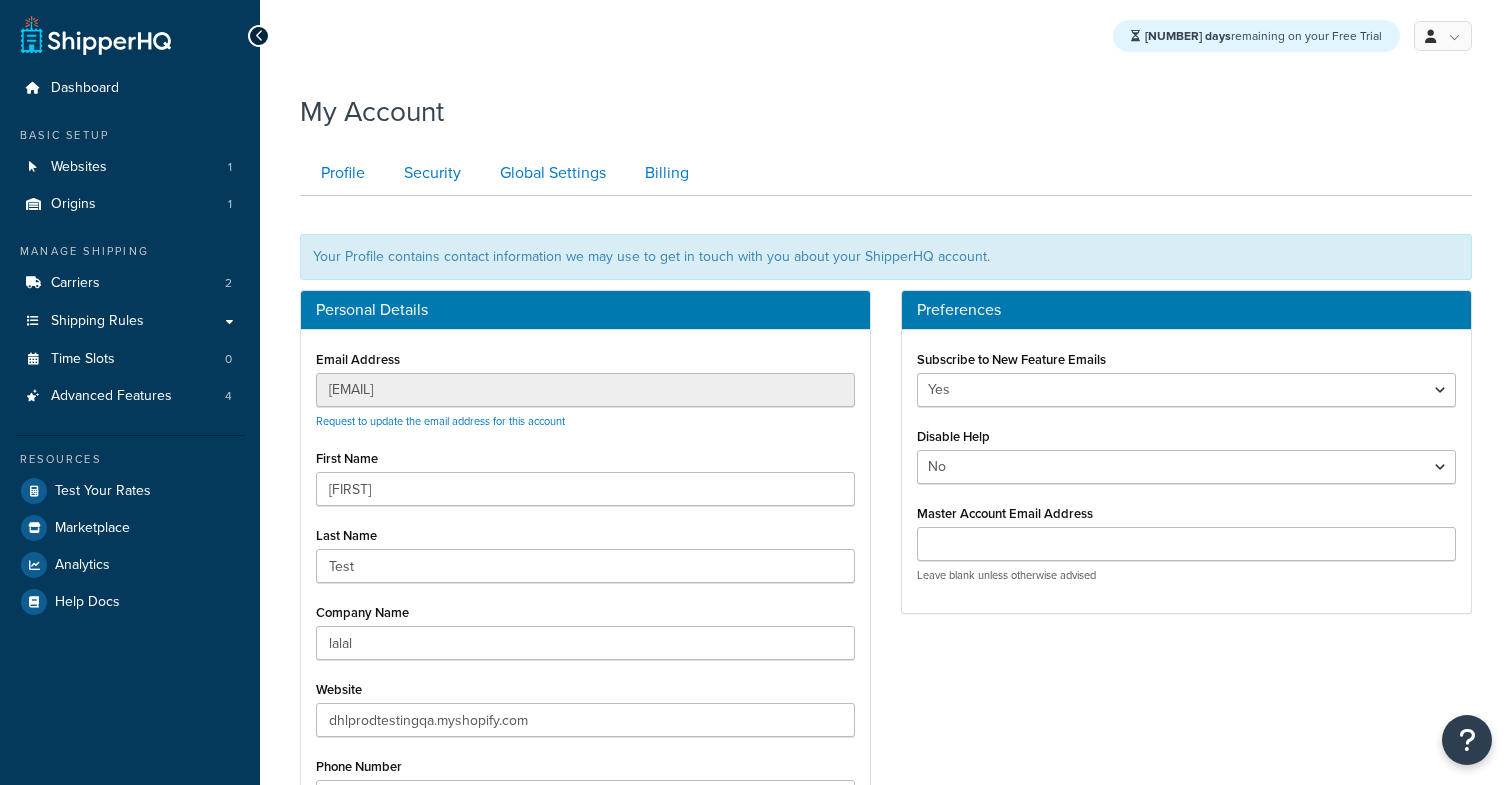 scroll, scrollTop: 0, scrollLeft: 0, axis: both 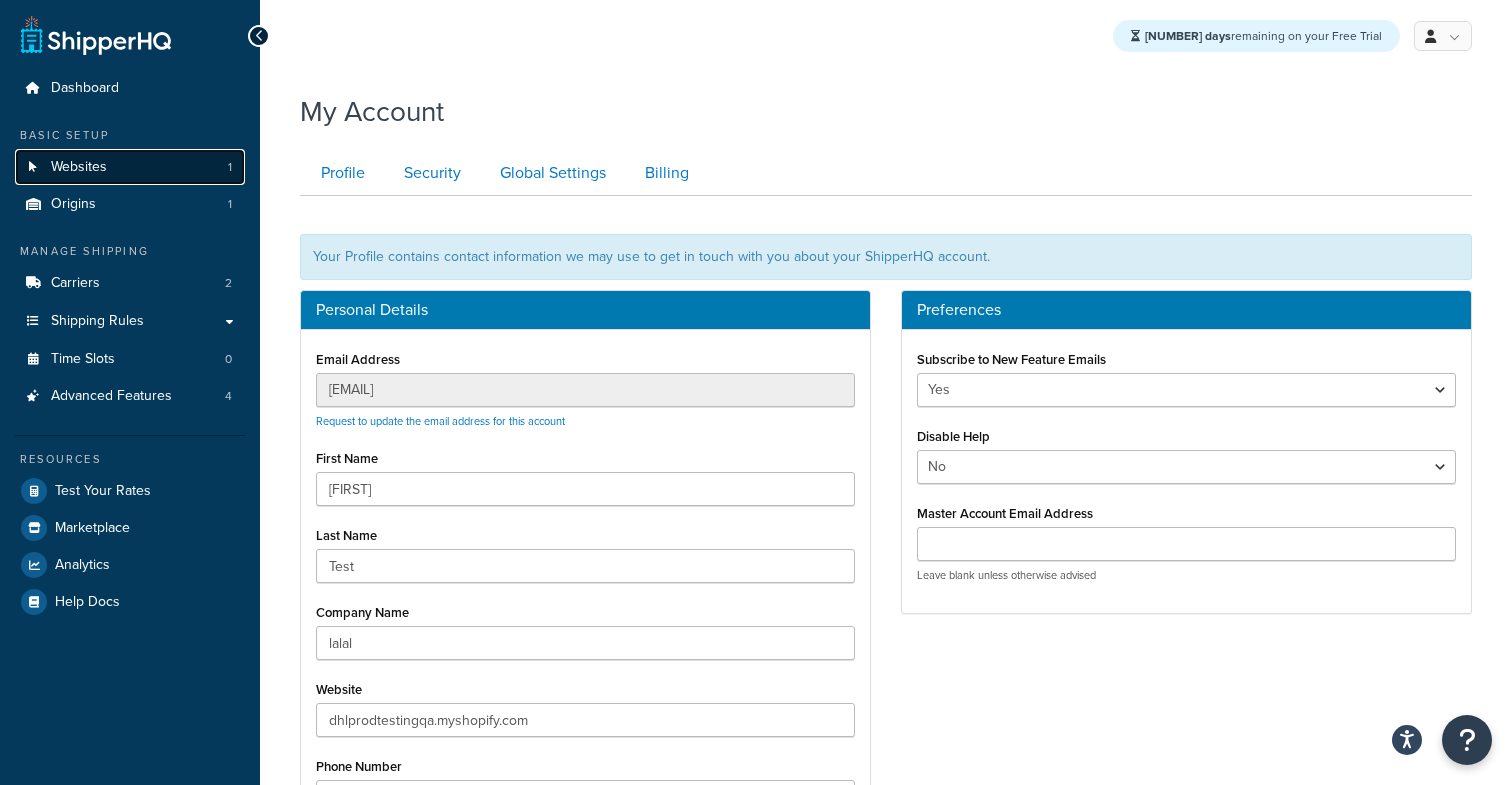click on "Websites" at bounding box center (79, 167) 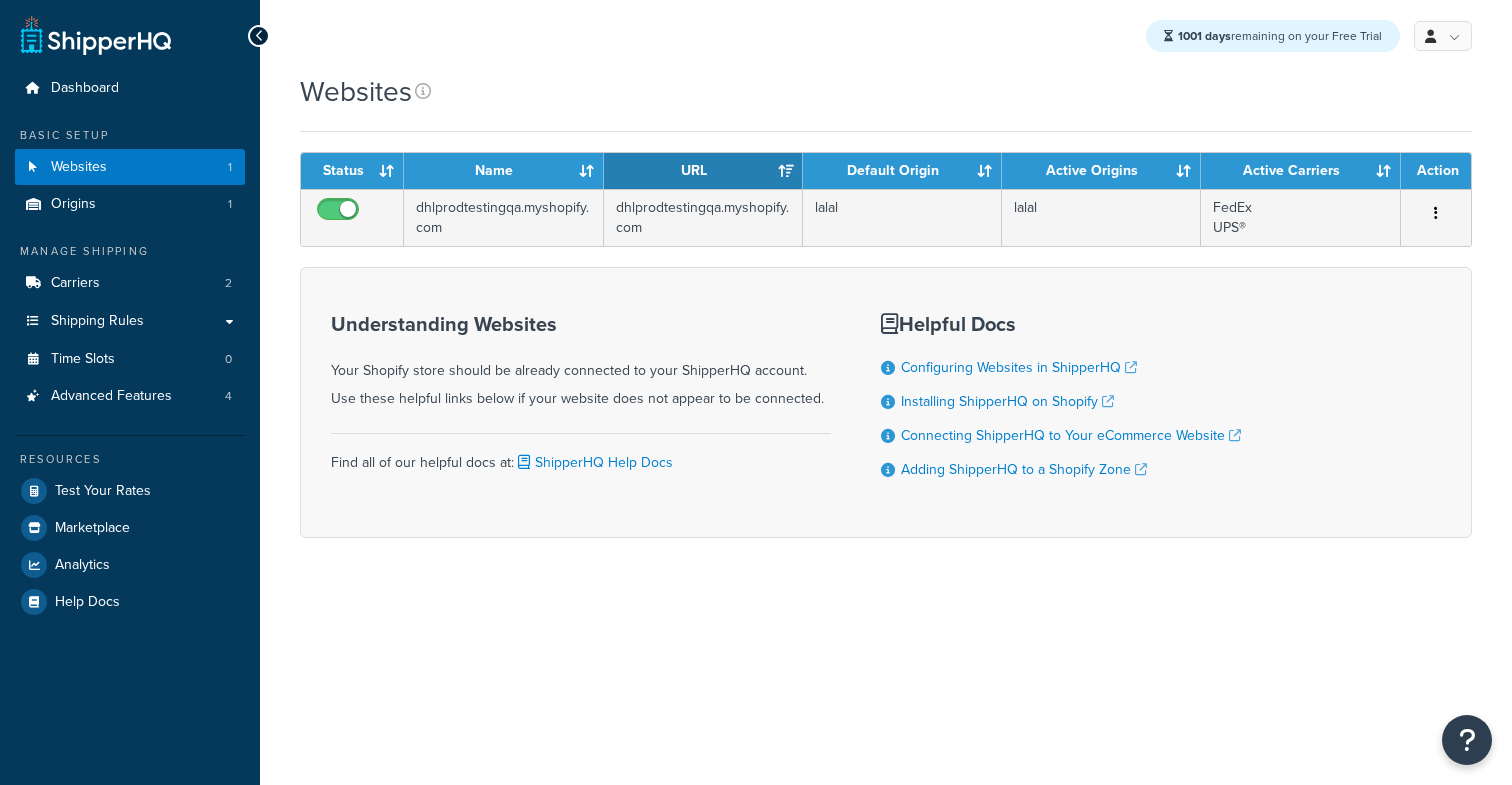 scroll, scrollTop: 0, scrollLeft: 0, axis: both 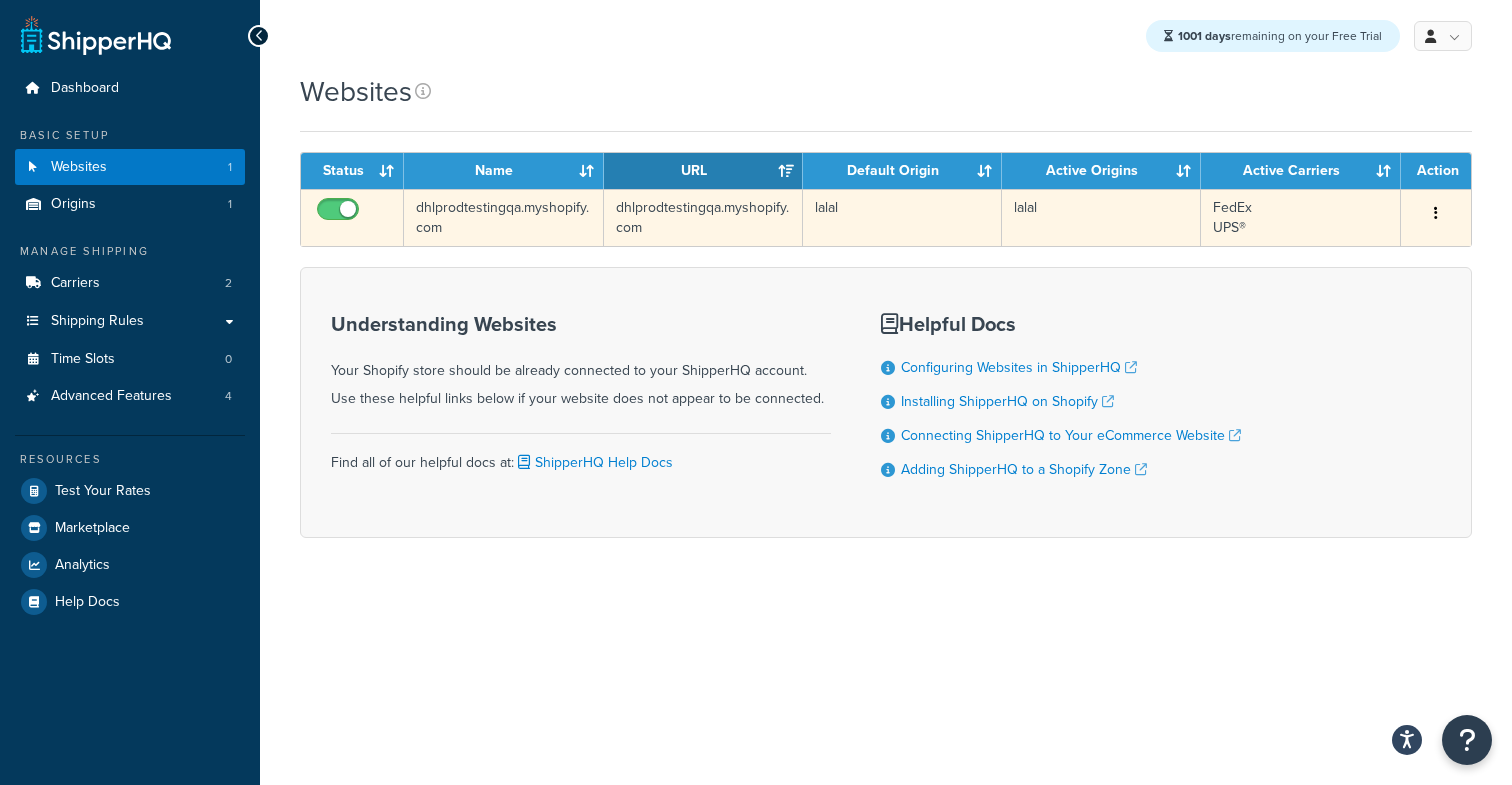 click on "dhlprodtestingqa.myshopify.com" at bounding box center [503, 217] 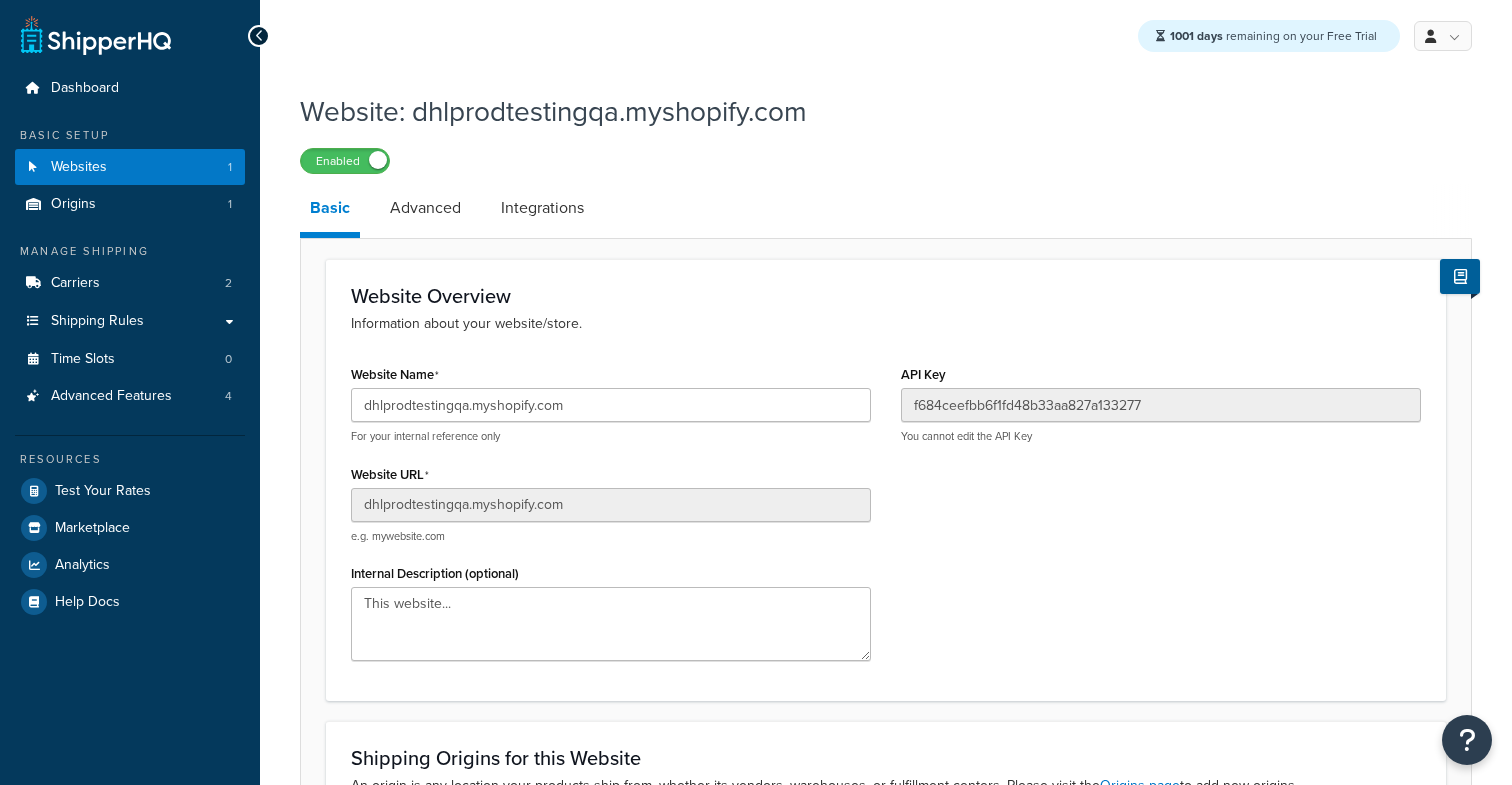 scroll, scrollTop: 0, scrollLeft: 0, axis: both 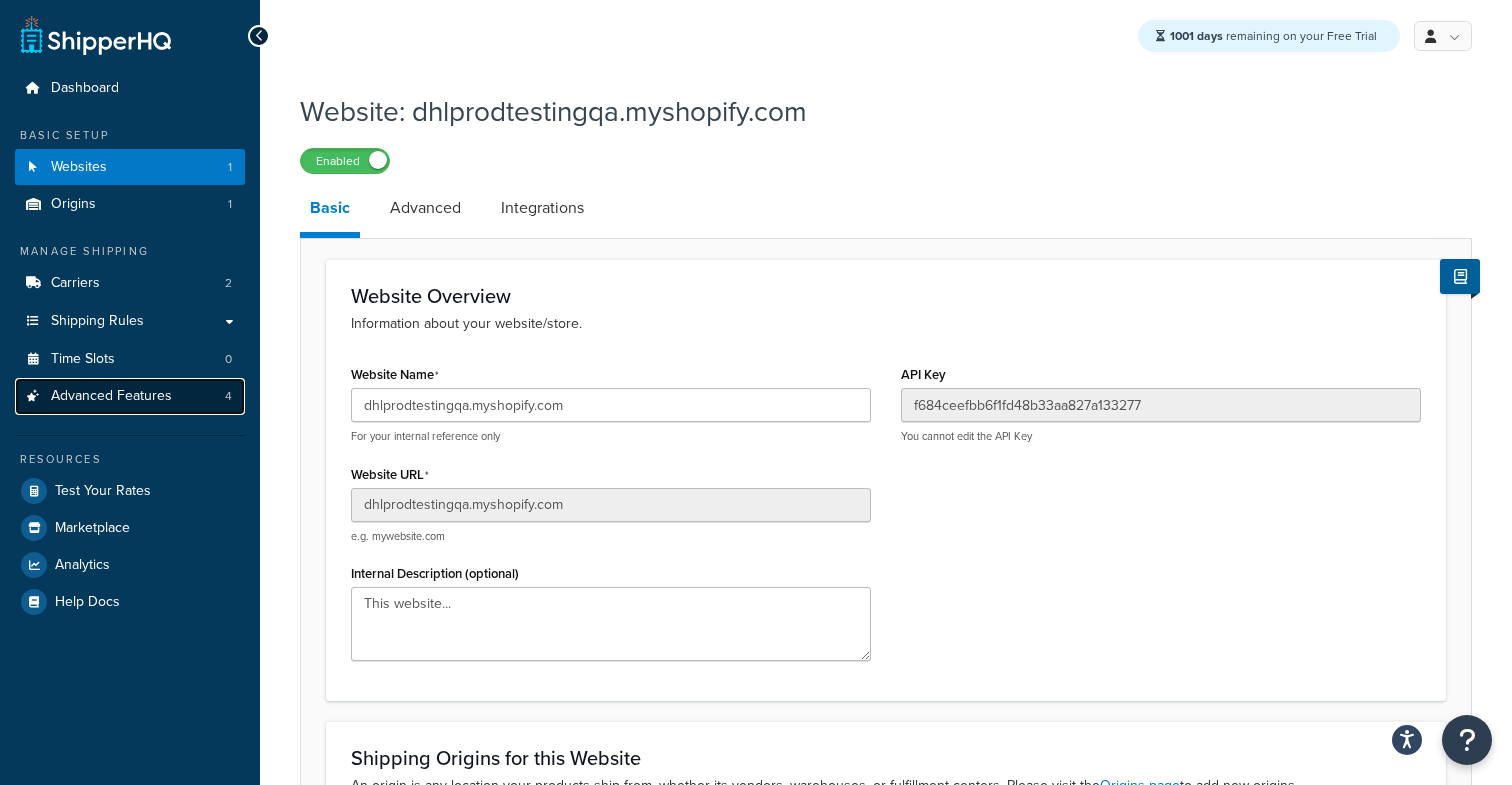 click on "Advanced Features 4" at bounding box center [130, 396] 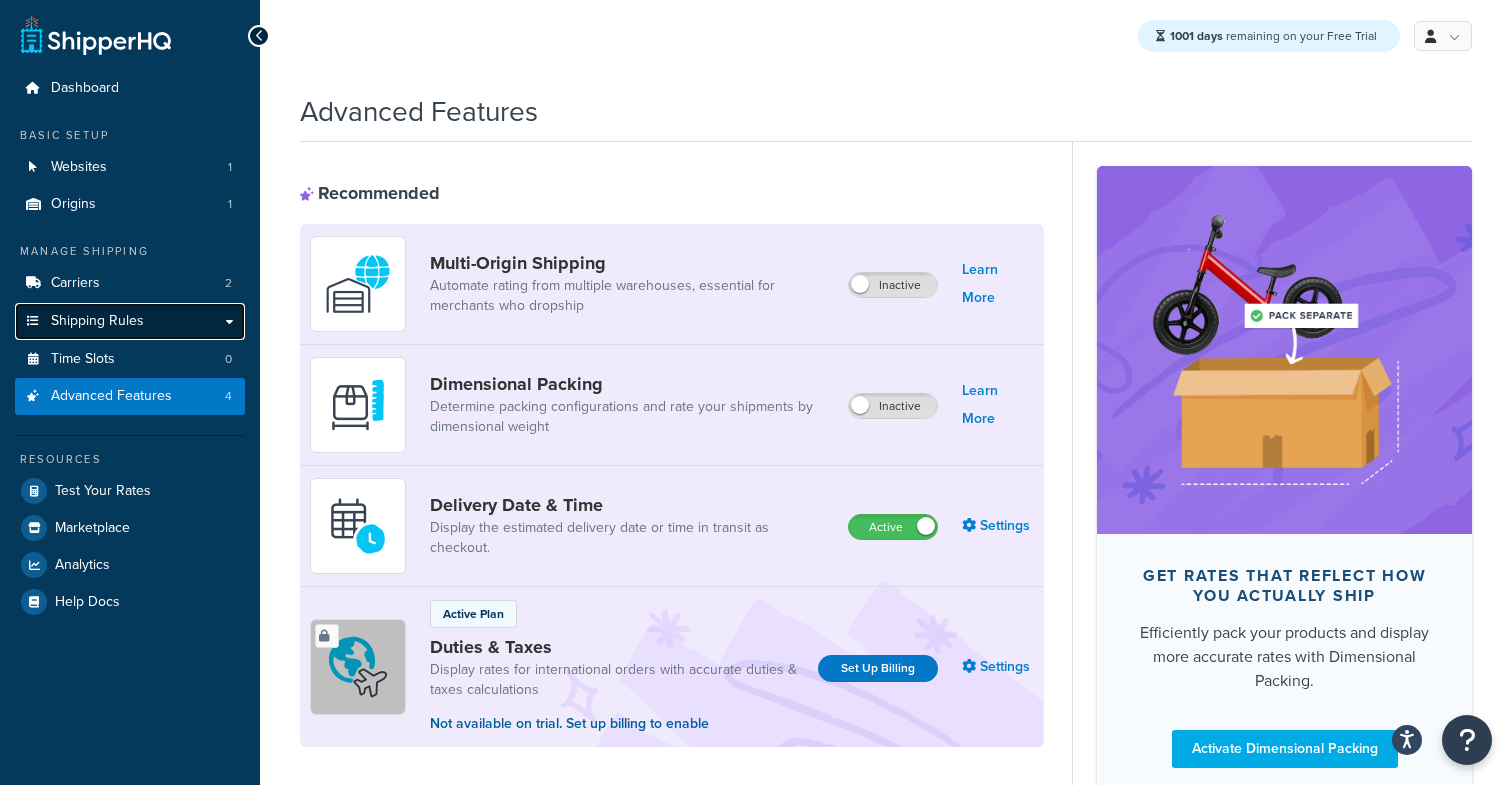 click on "Shipping Rules" at bounding box center (130, 321) 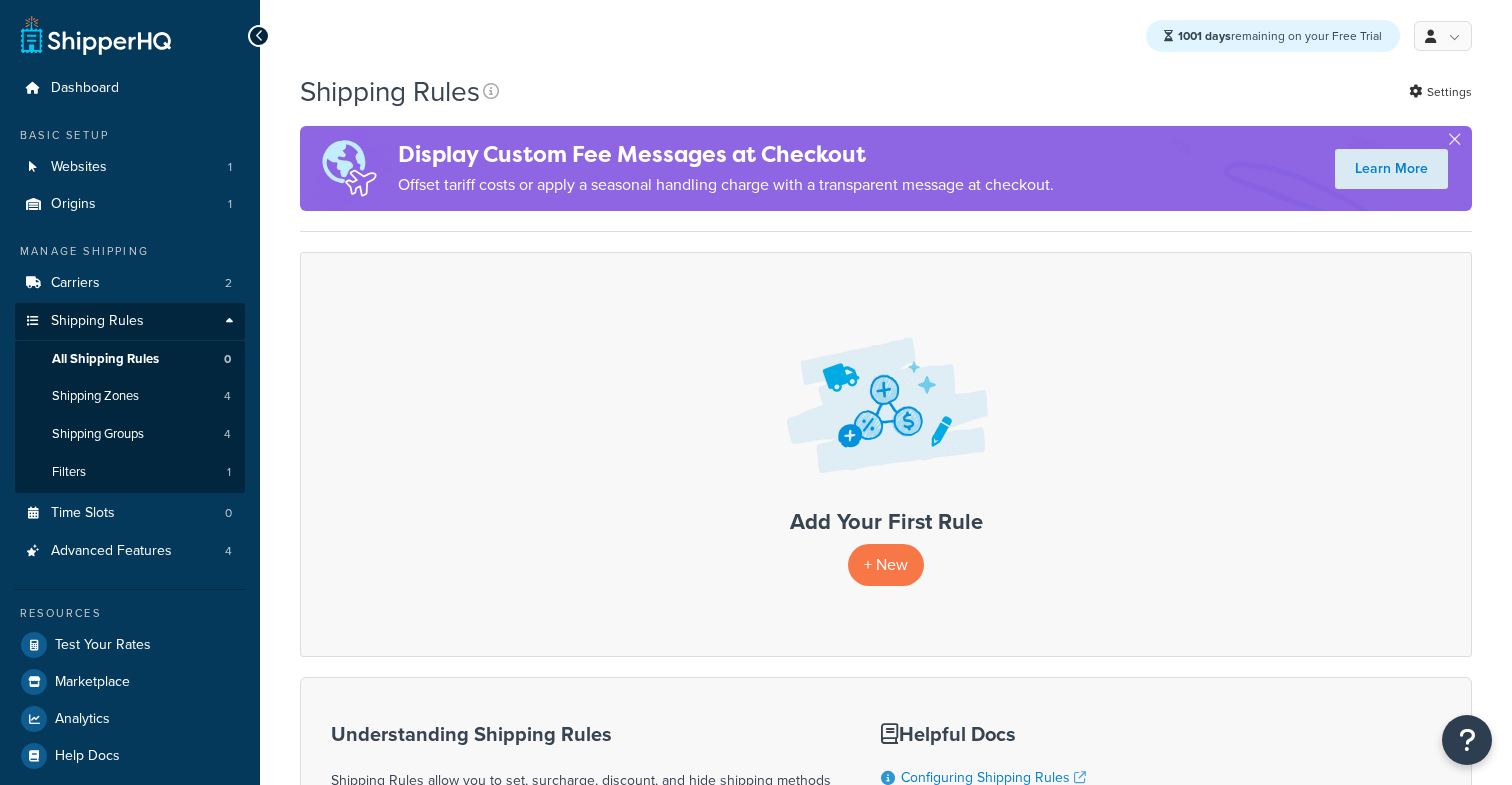 scroll, scrollTop: 0, scrollLeft: 0, axis: both 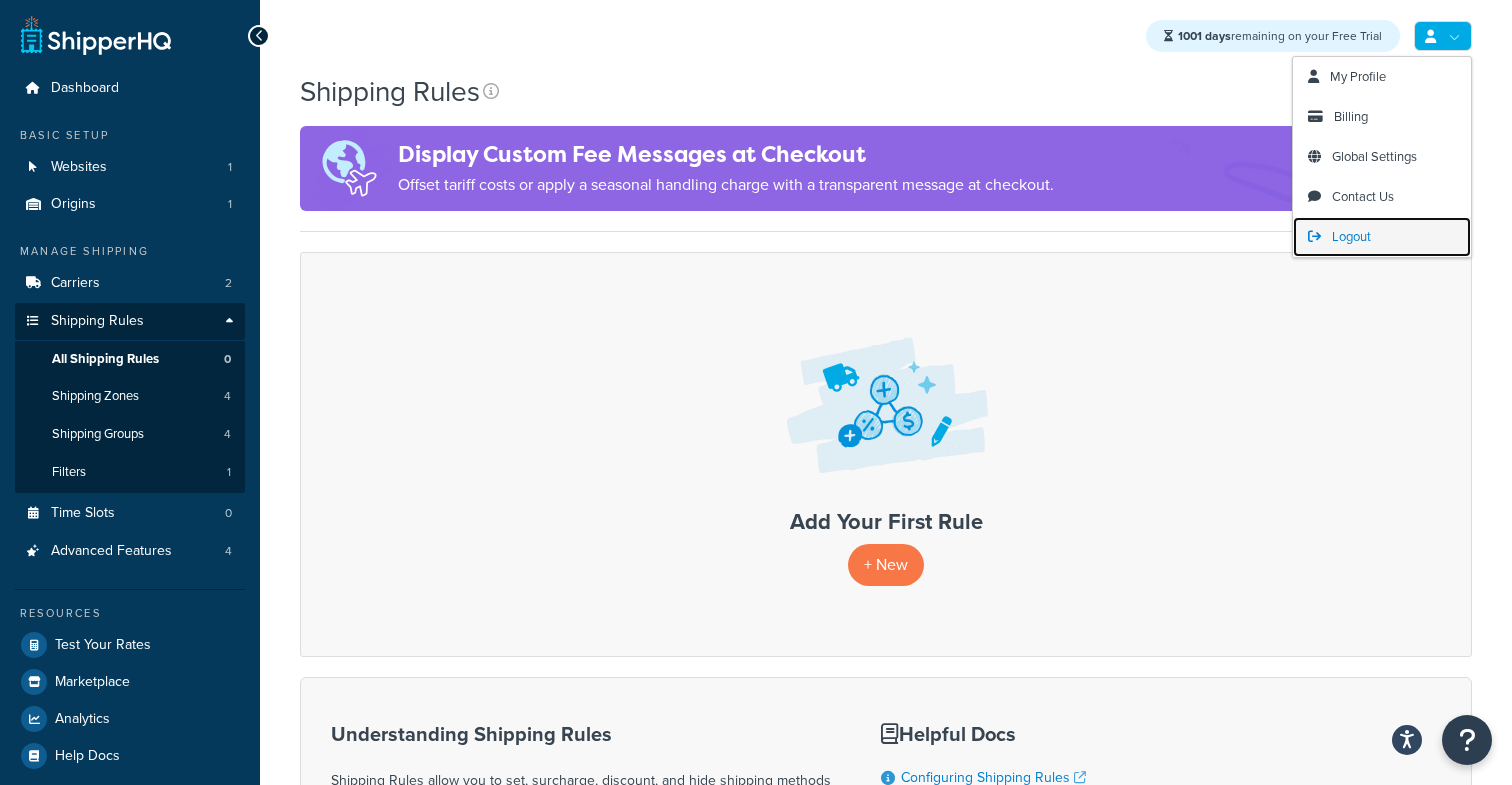 click on "Logout" at bounding box center (1382, 237) 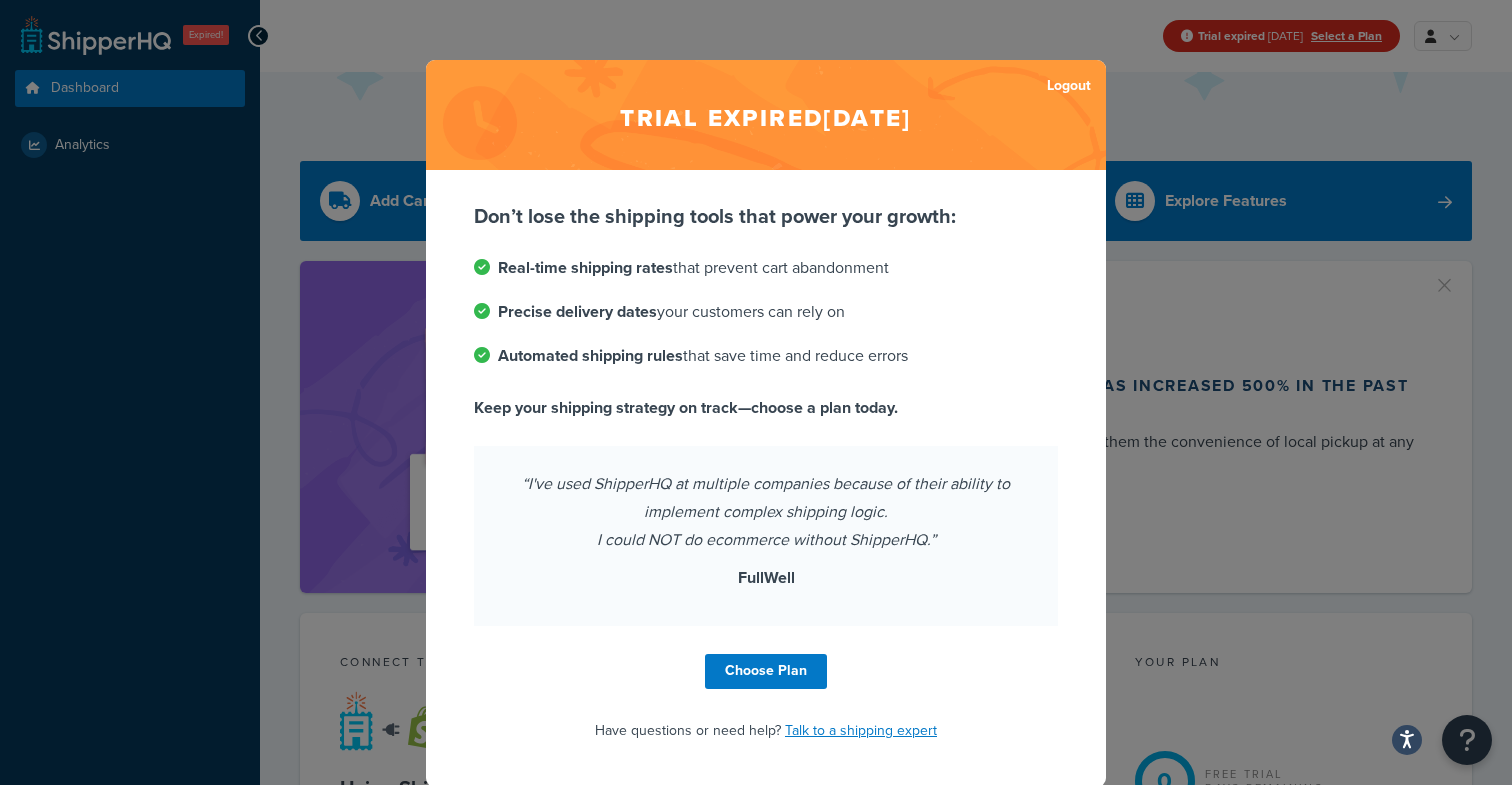 scroll, scrollTop: 0, scrollLeft: 0, axis: both 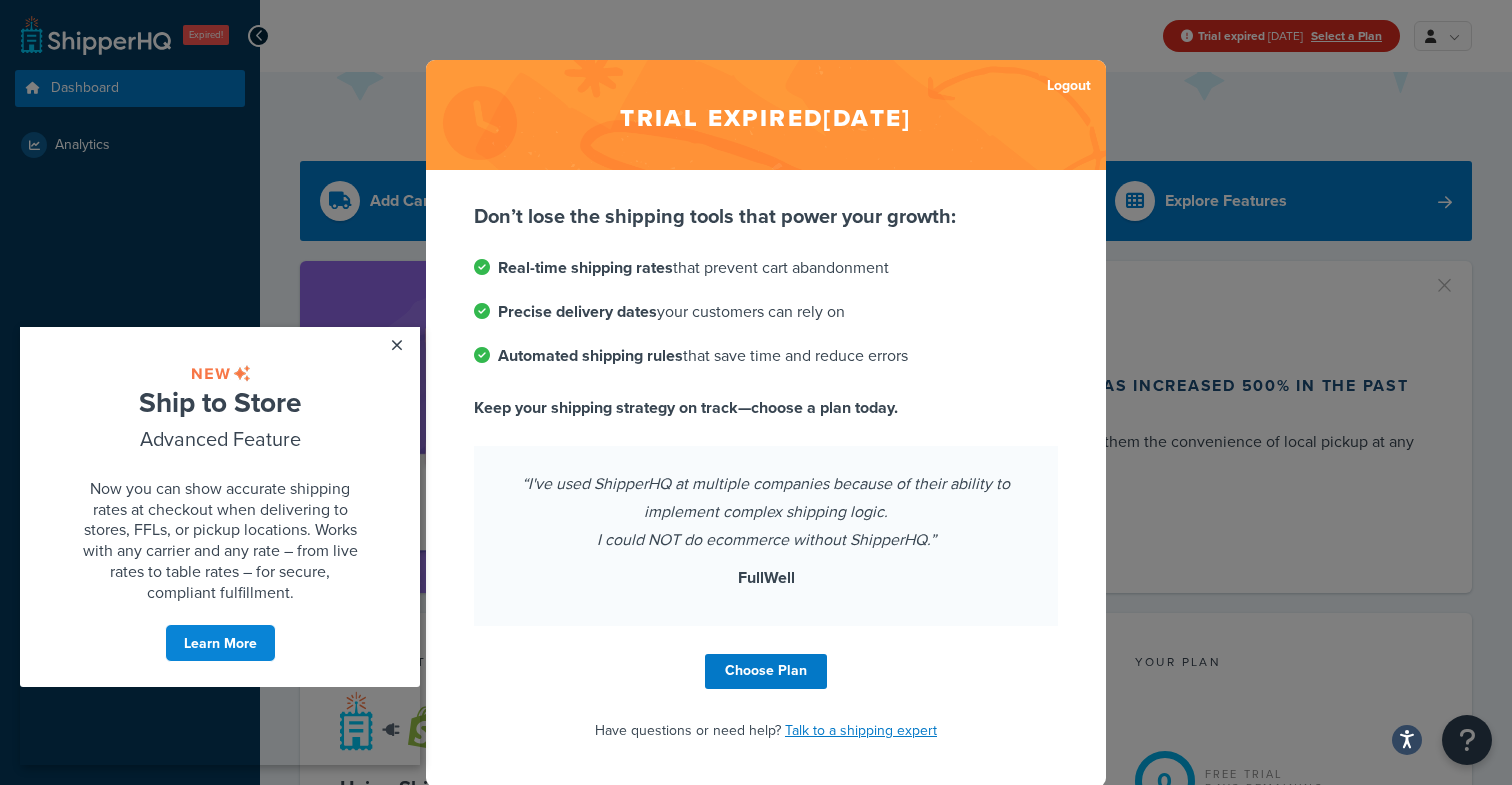 click on "Ship to Store                       Advanced Feature                       Now you can show accurate shipping rates at checkout when delivering to stores, FFLs, or pickup locations. Works with any carrier and any rate – from live rates to table rates – for secure, compliant fulfillment.                       Learn More" 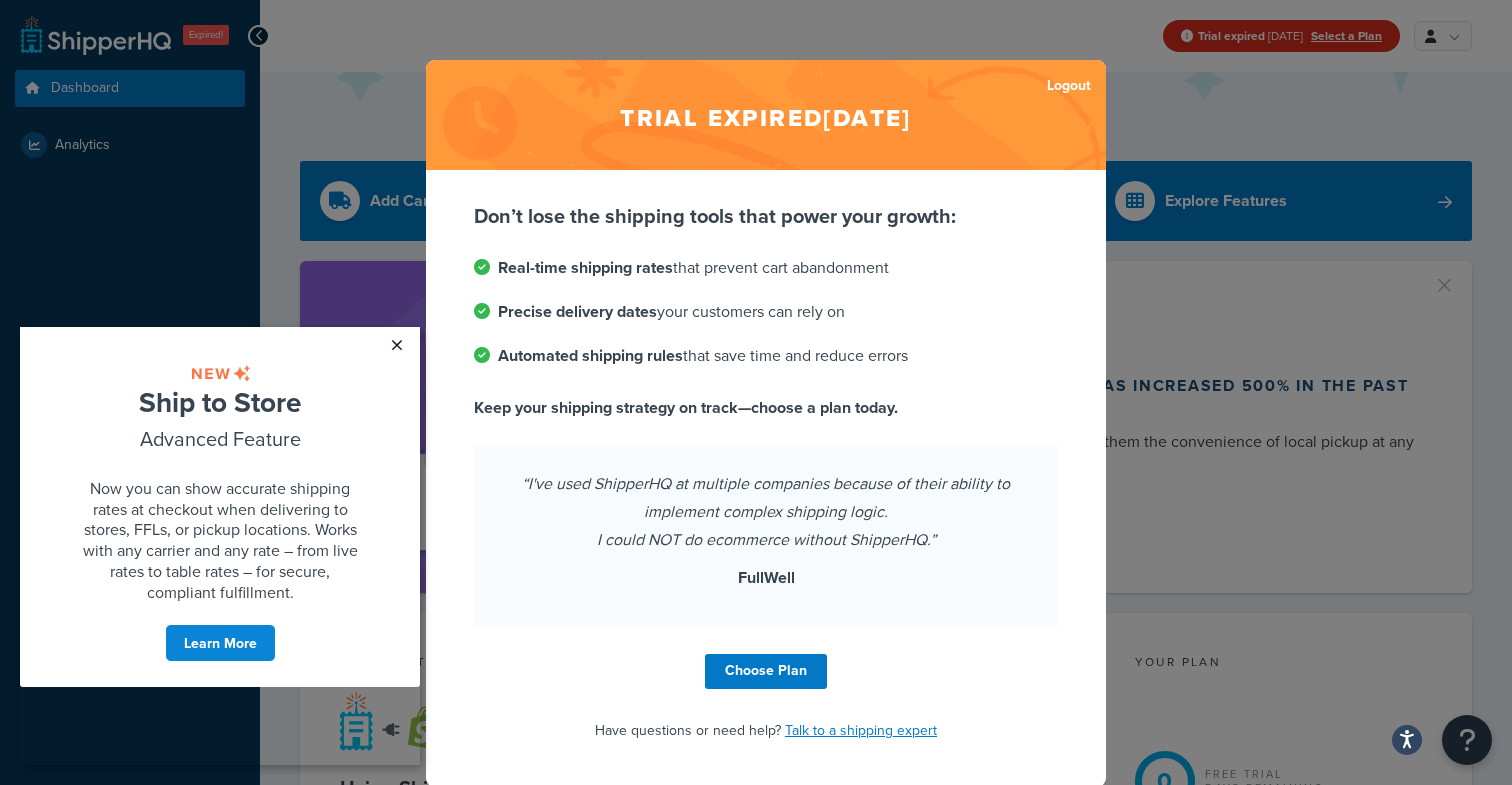click on "×" at bounding box center (396, 345) 